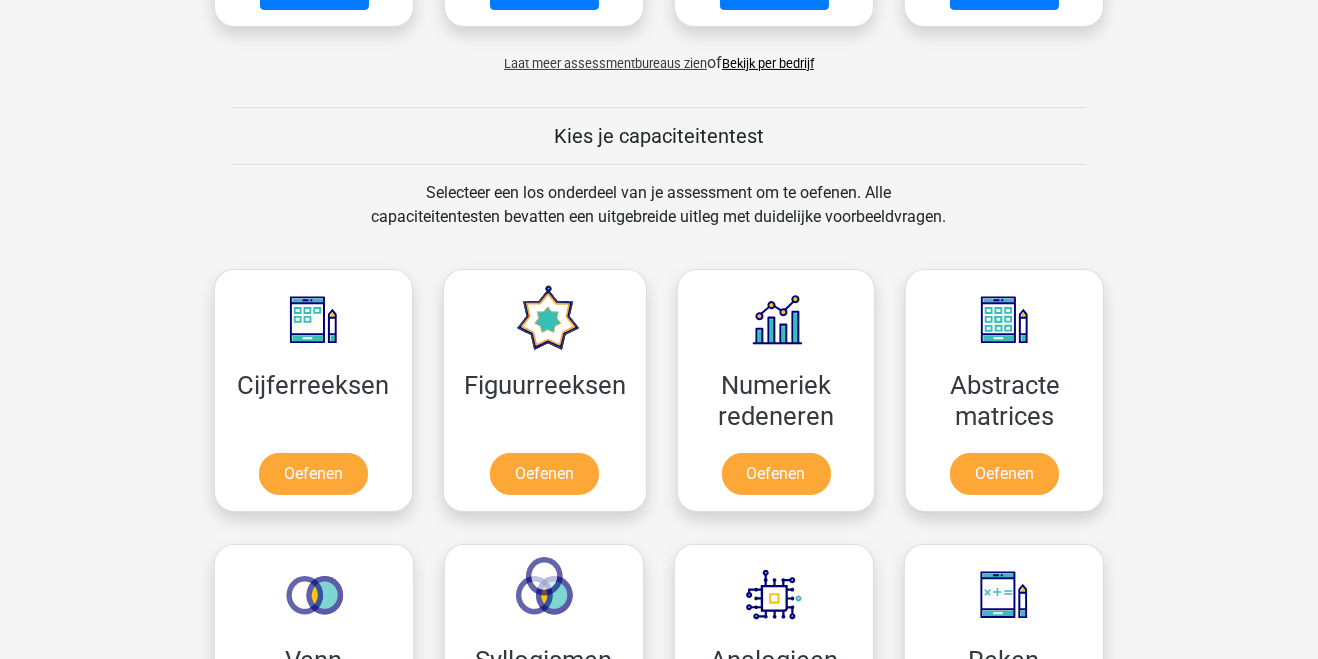 scroll, scrollTop: 673, scrollLeft: 0, axis: vertical 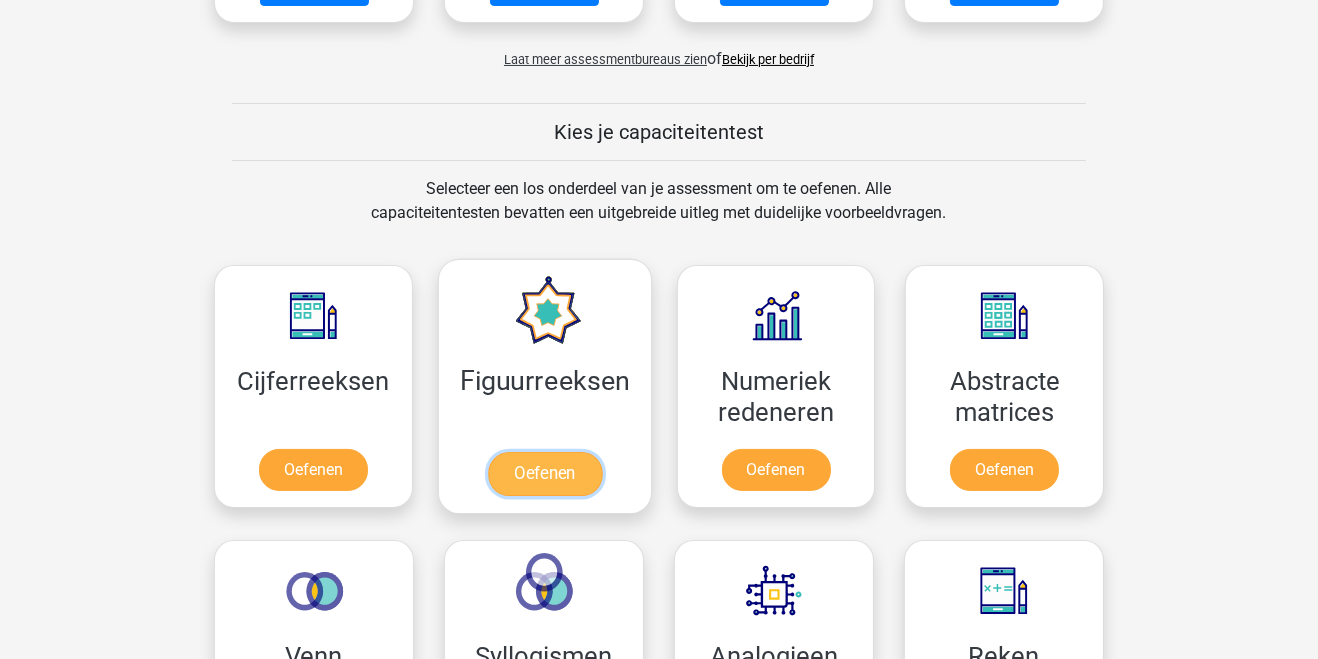 click on "Oefenen" at bounding box center [544, 474] 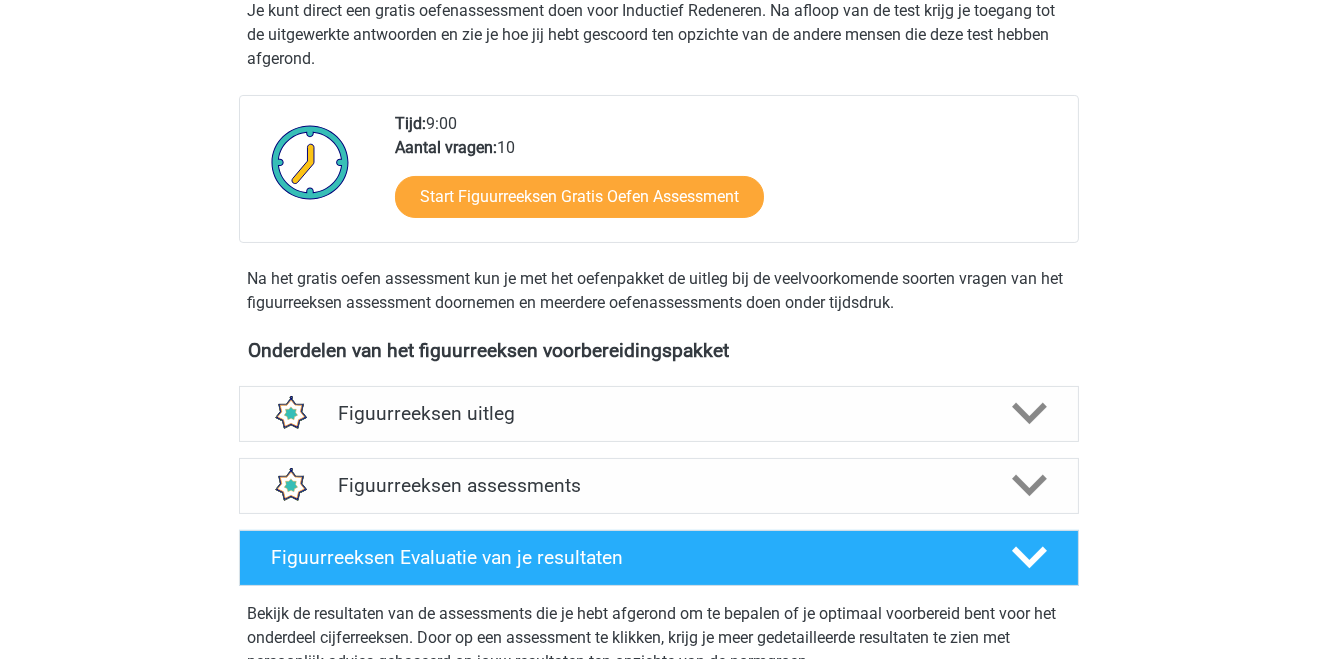 scroll, scrollTop: 419, scrollLeft: 0, axis: vertical 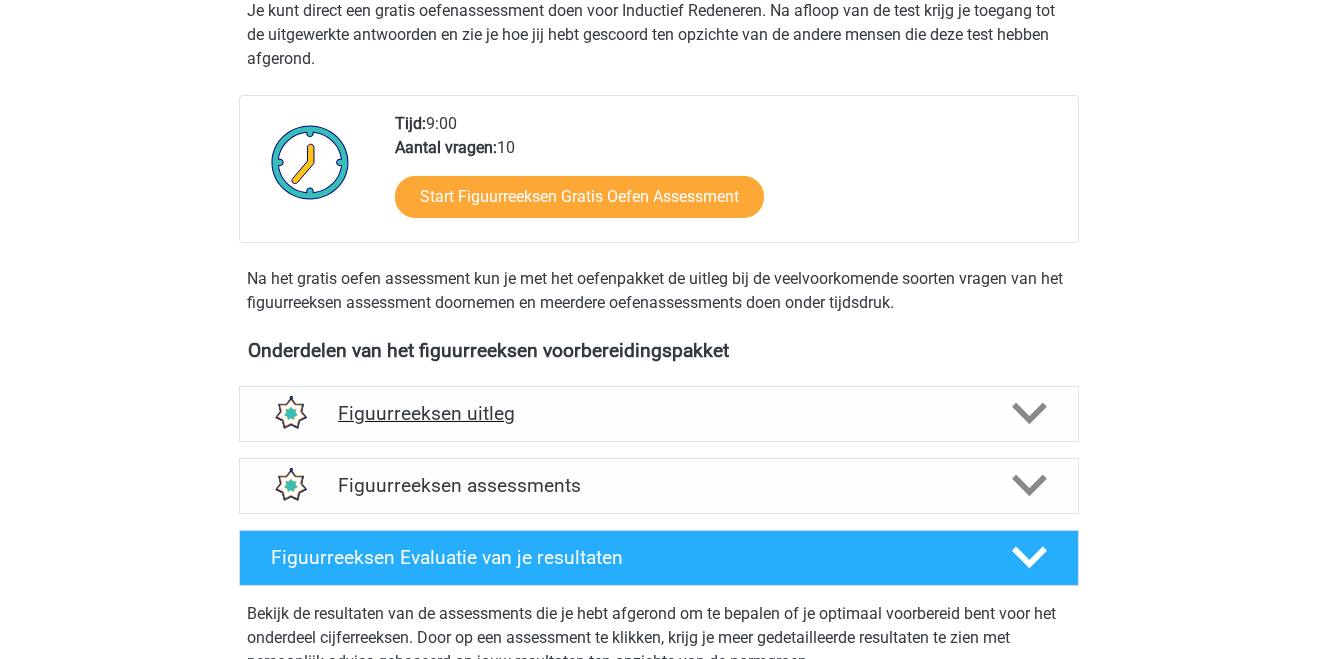 click on "Figuurreeksen uitleg" at bounding box center (659, 413) 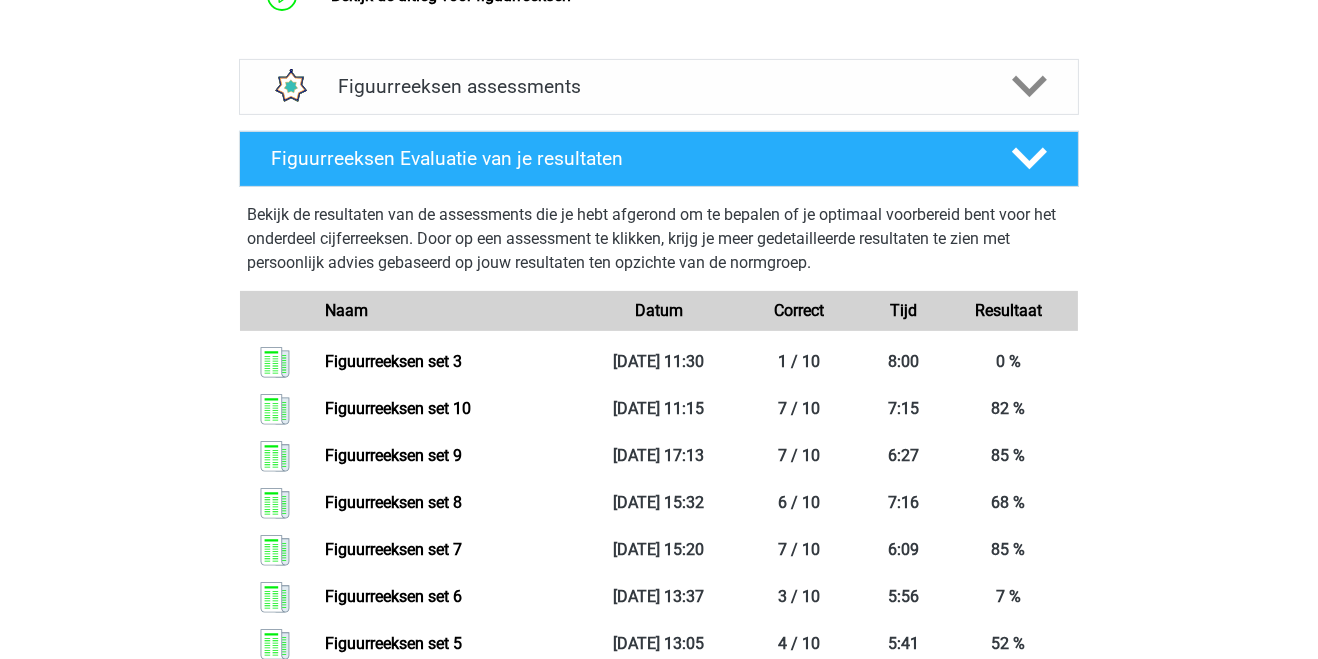scroll, scrollTop: 995, scrollLeft: 0, axis: vertical 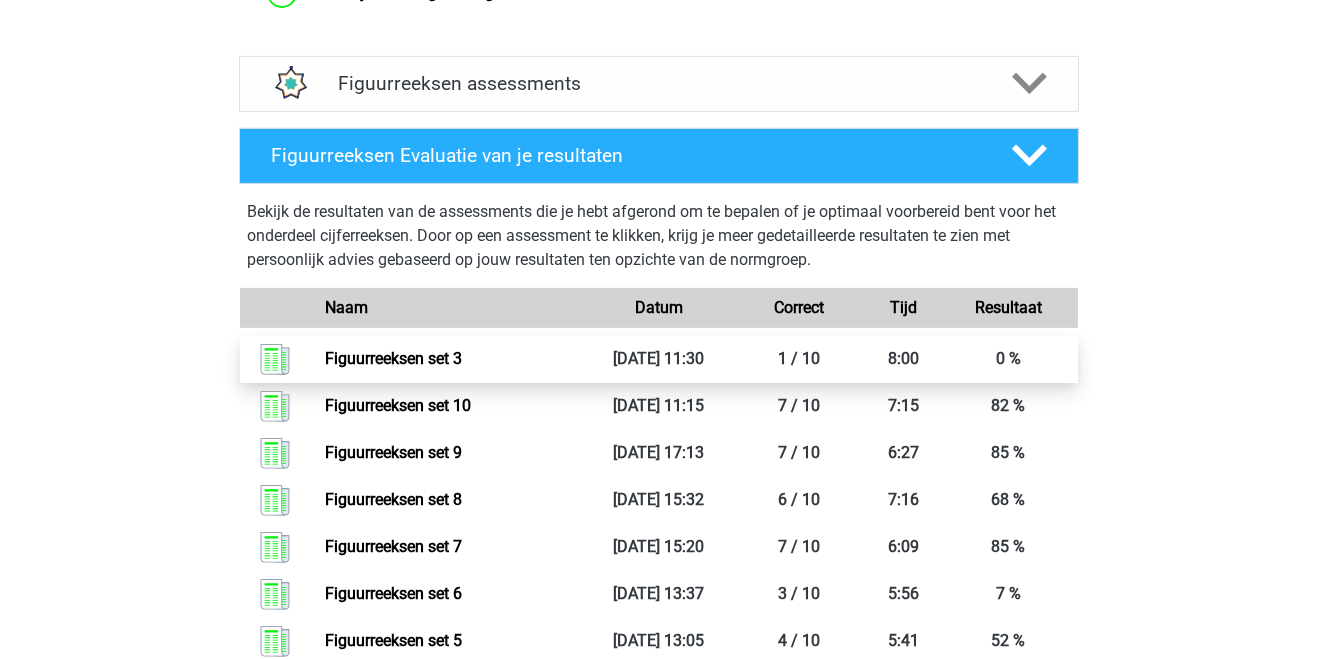 click on "Figuurreeksen set 3" at bounding box center [393, 358] 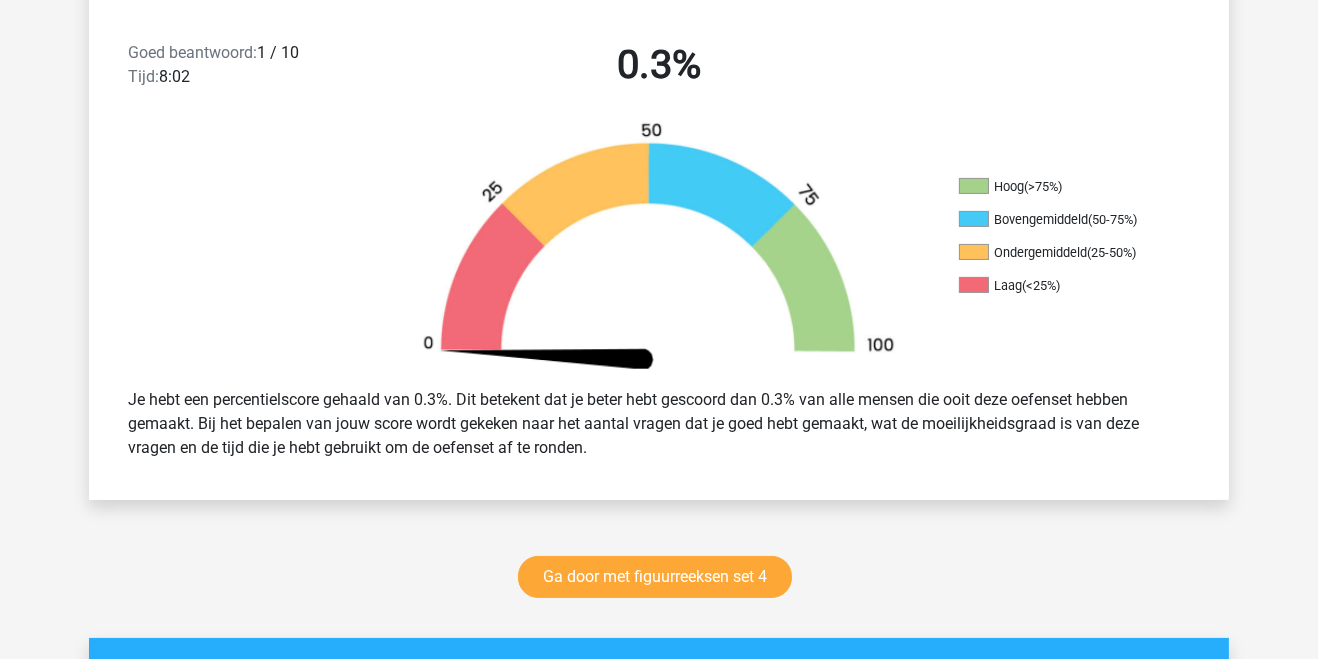 scroll, scrollTop: 517, scrollLeft: 0, axis: vertical 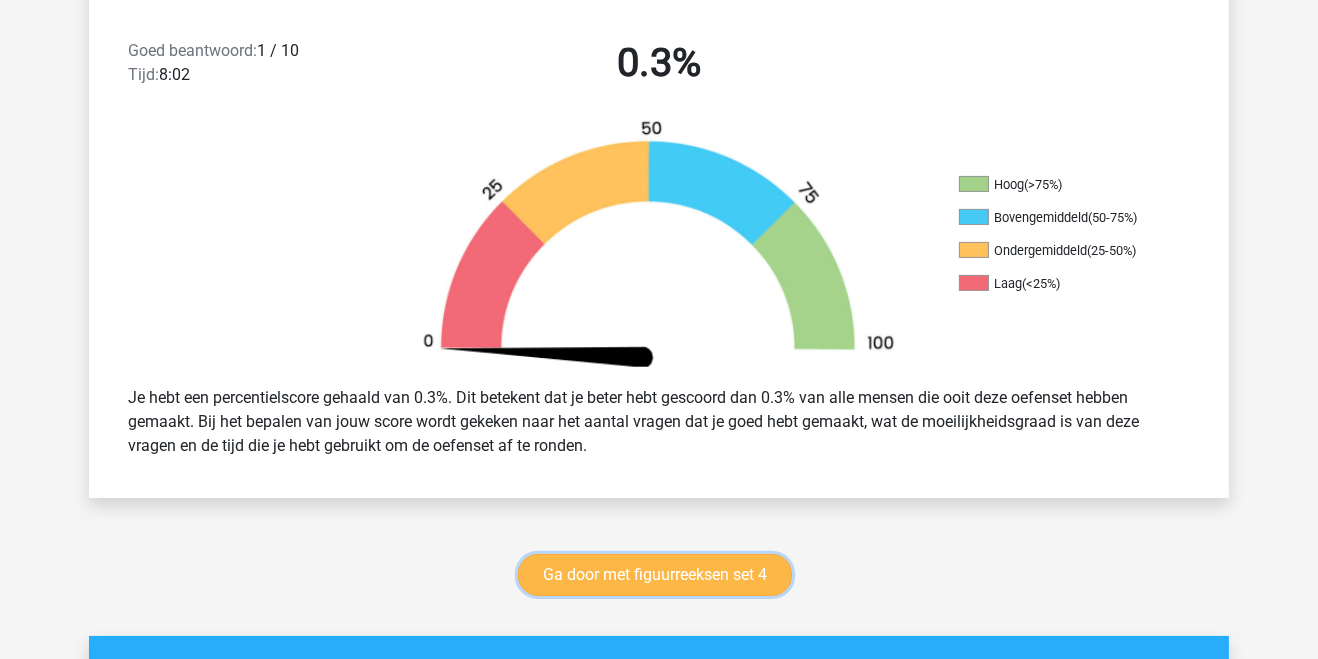 click on "Ga door met figuurreeksen set 4" at bounding box center [655, 575] 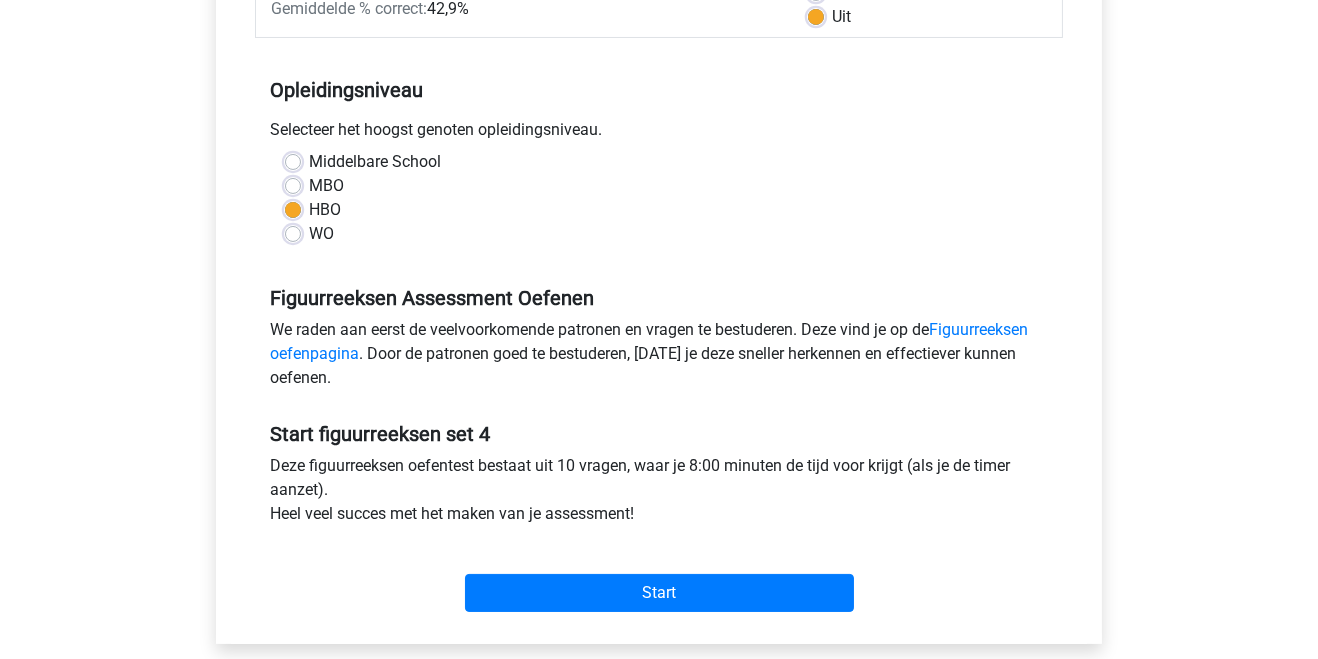 scroll, scrollTop: 354, scrollLeft: 0, axis: vertical 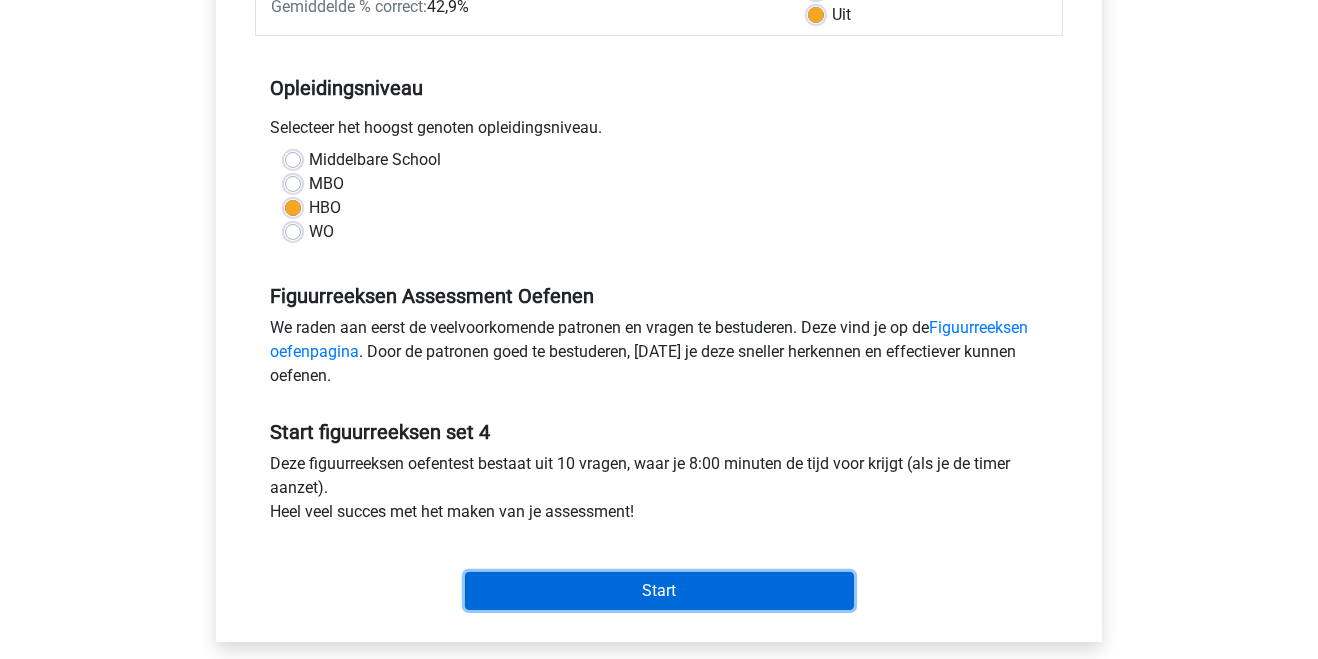 click on "Start" at bounding box center [659, 591] 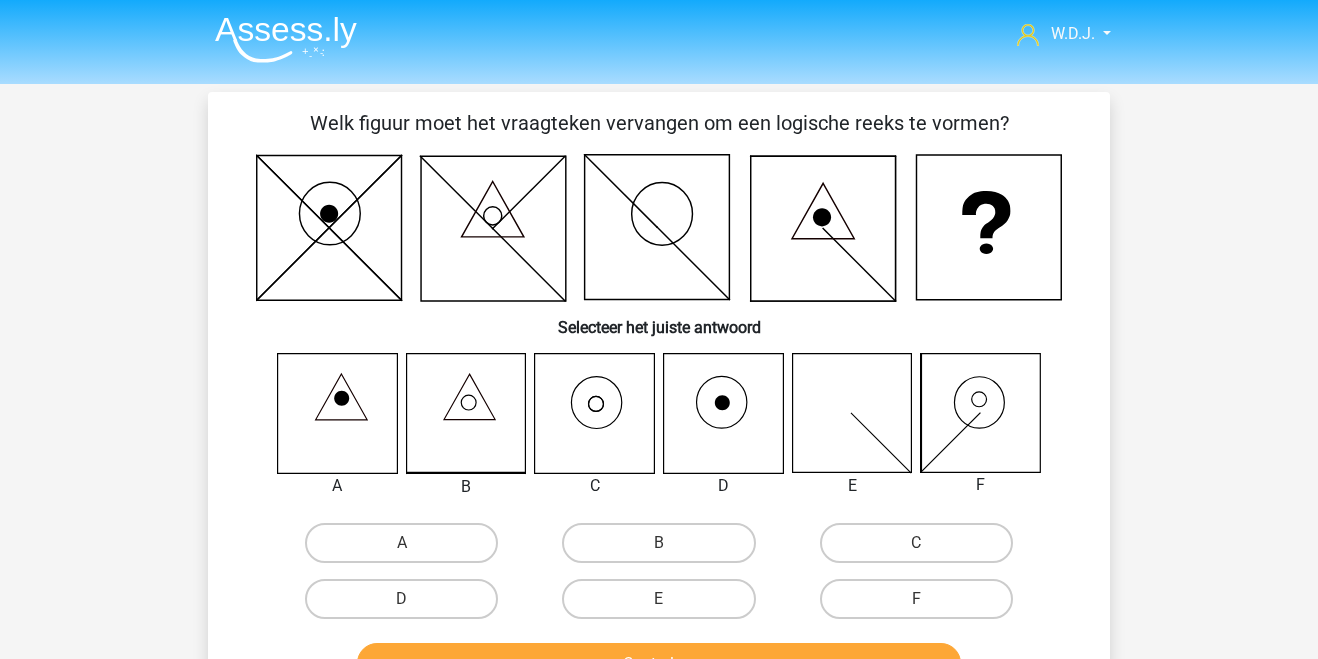 scroll, scrollTop: 0, scrollLeft: 0, axis: both 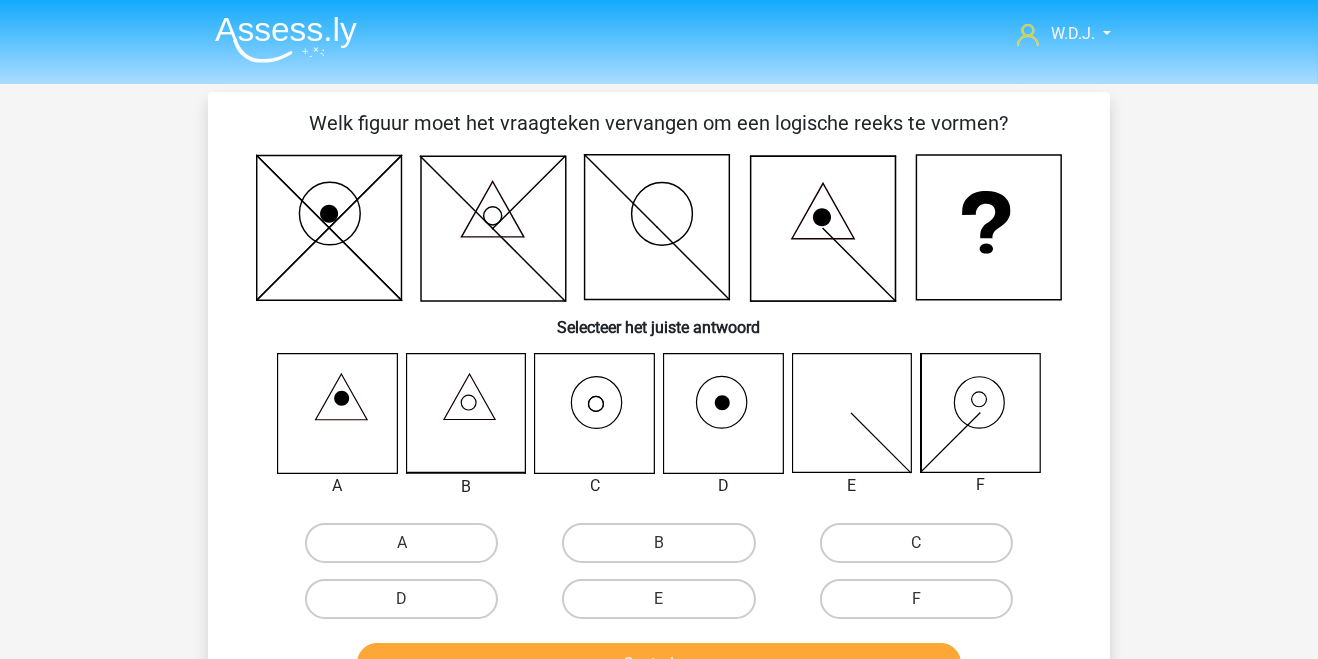click 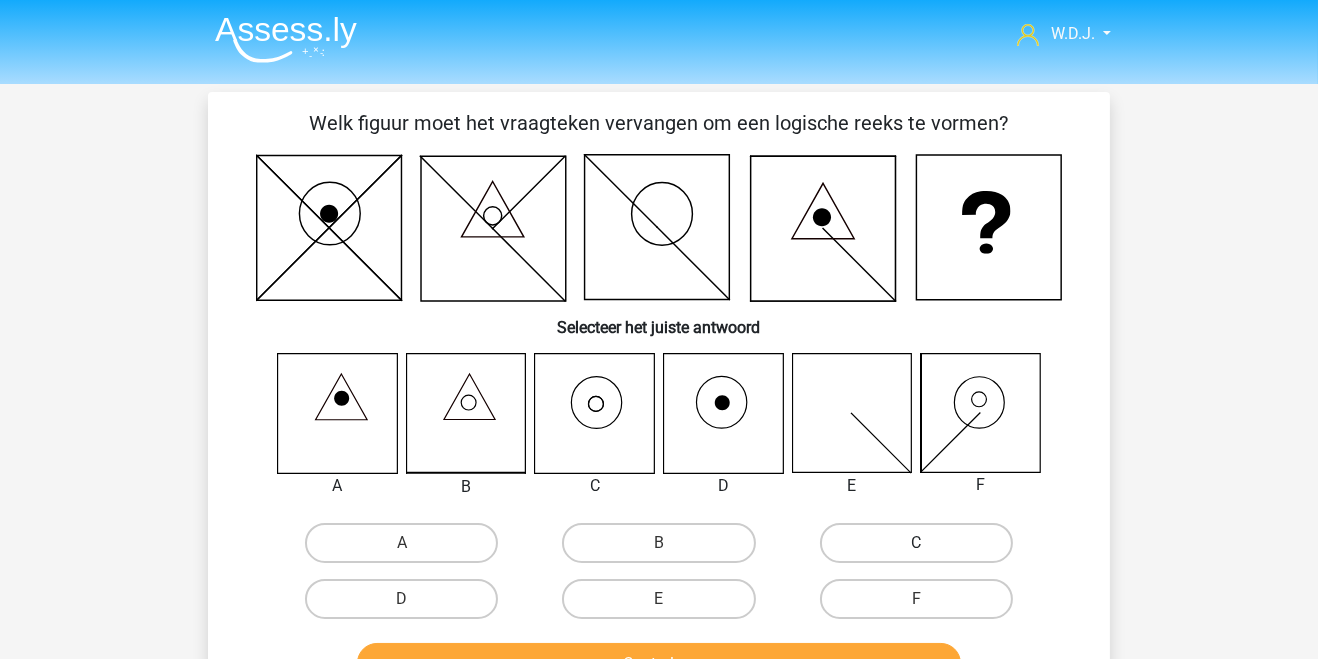 click on "C" at bounding box center [916, 543] 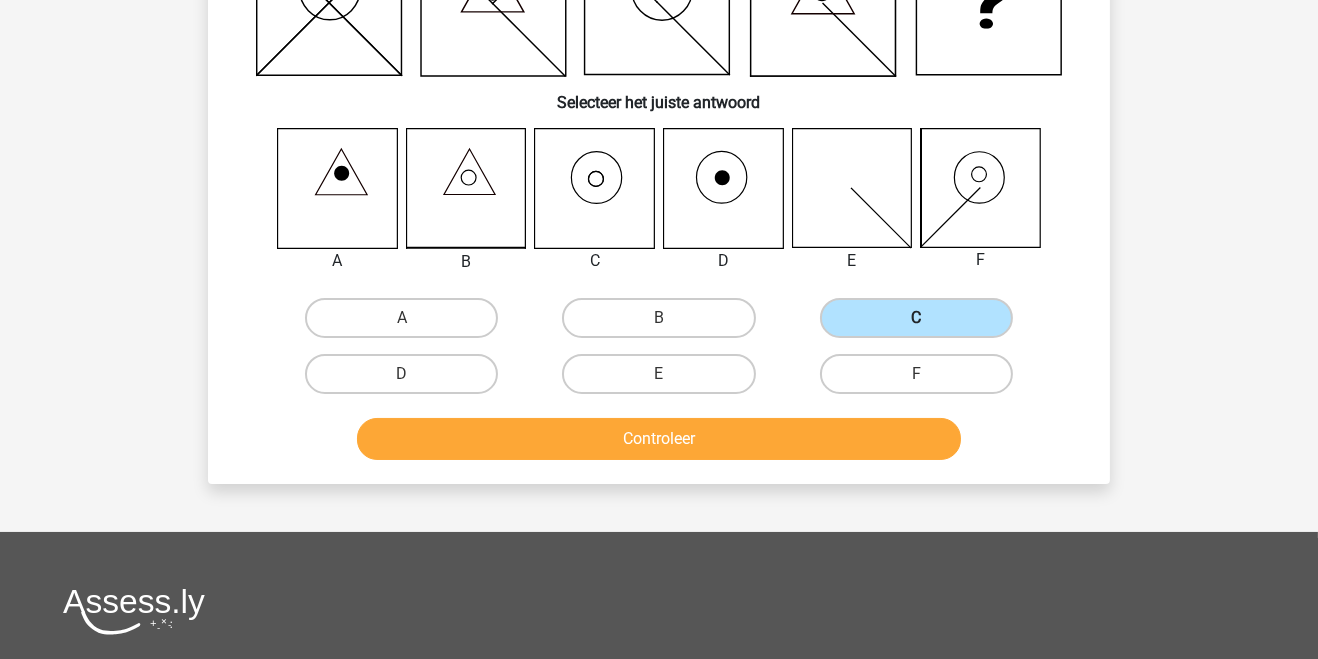 scroll, scrollTop: 226, scrollLeft: 0, axis: vertical 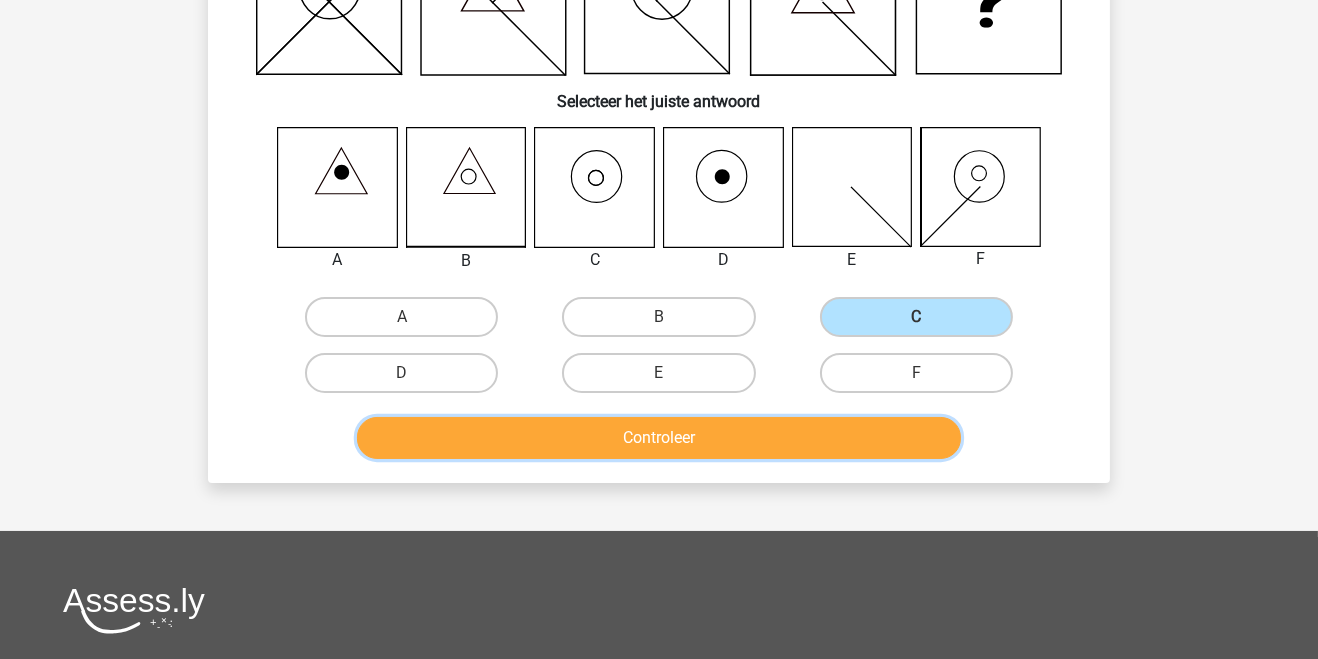 click on "Controleer" at bounding box center (659, 438) 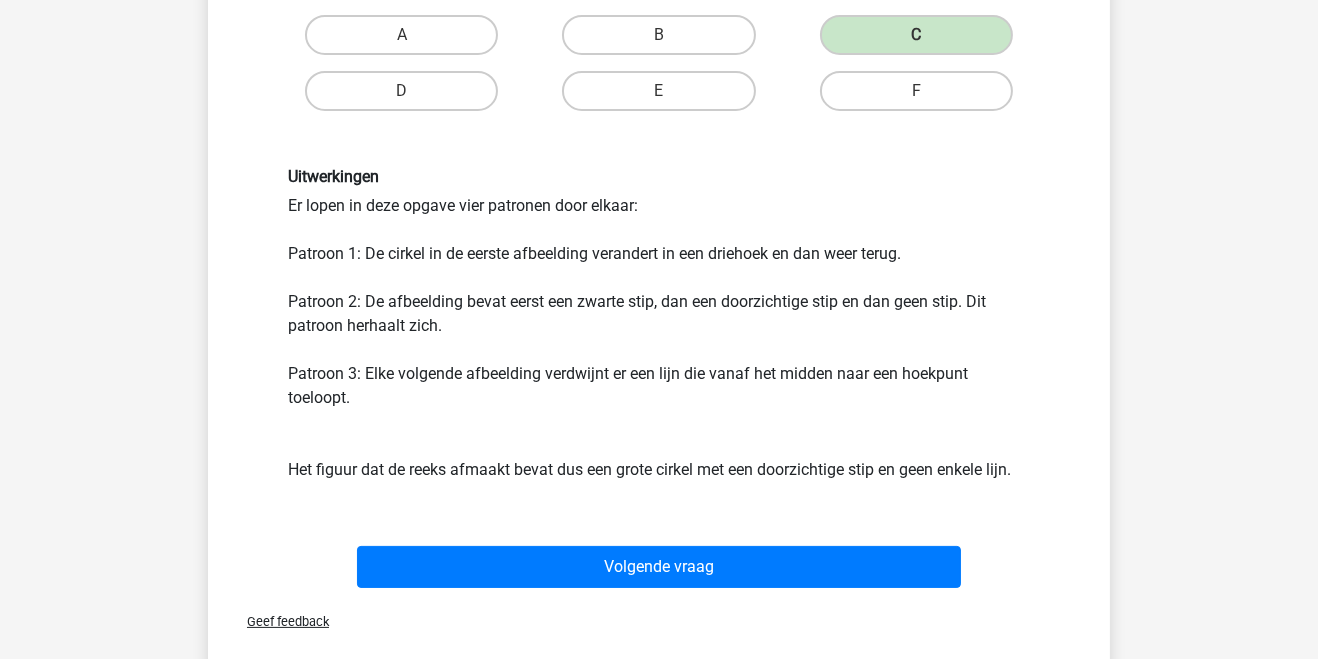 scroll, scrollTop: 511, scrollLeft: 0, axis: vertical 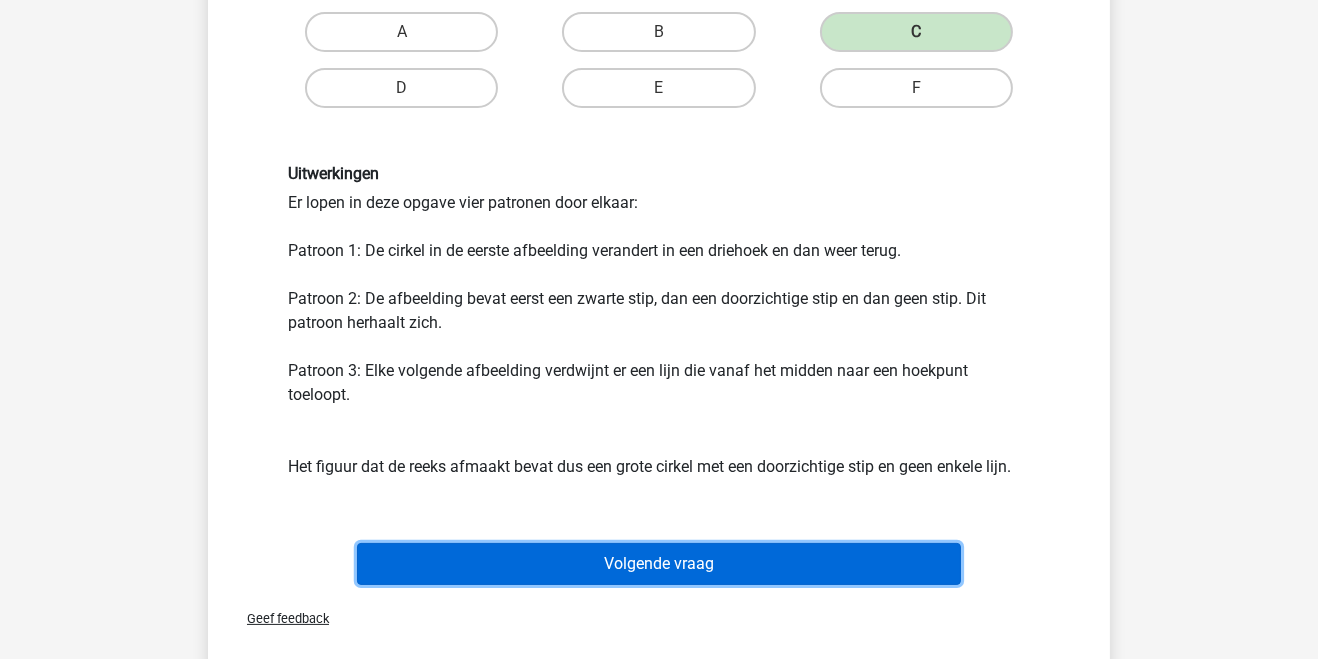 click on "Volgende vraag" at bounding box center [659, 564] 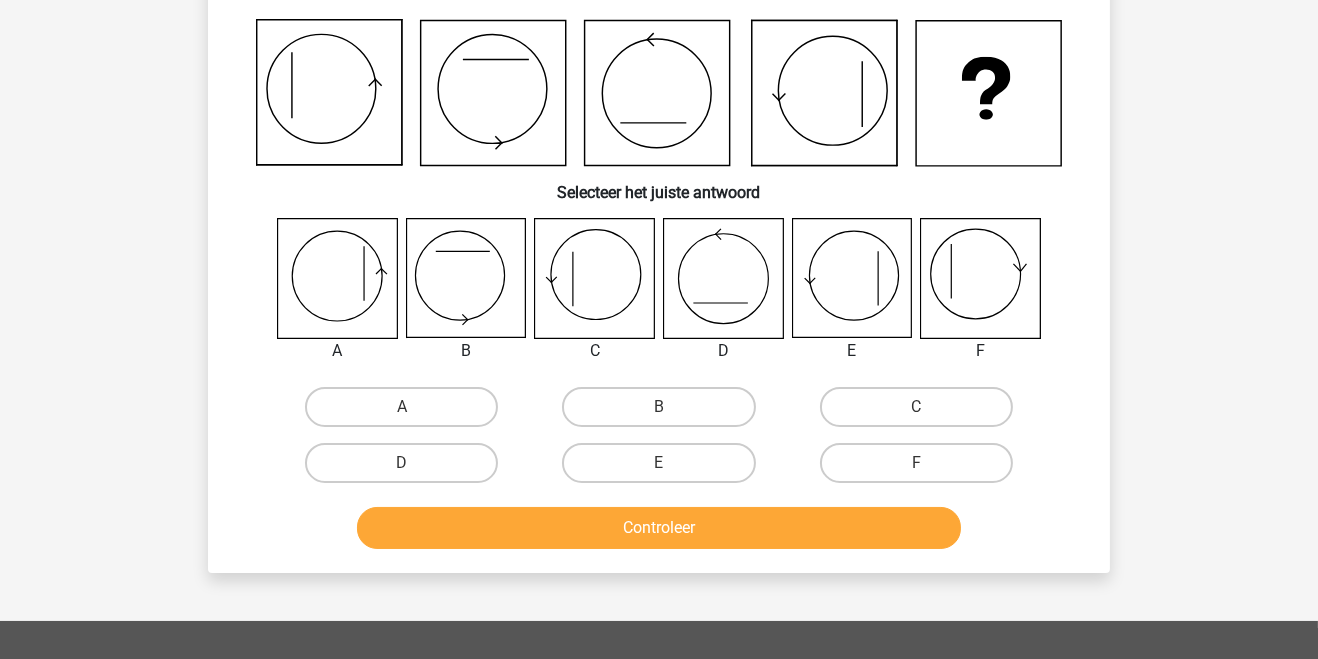 scroll, scrollTop: 128, scrollLeft: 0, axis: vertical 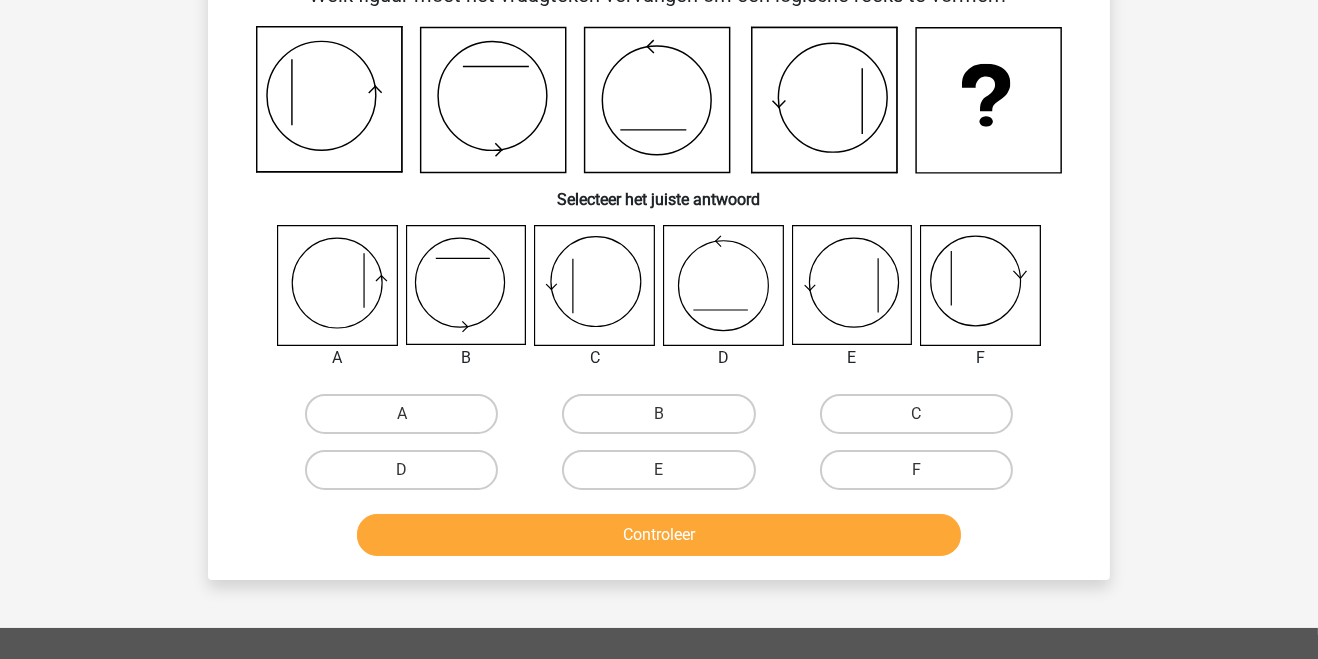 click on "A
B
C
D
E" at bounding box center (659, 361) 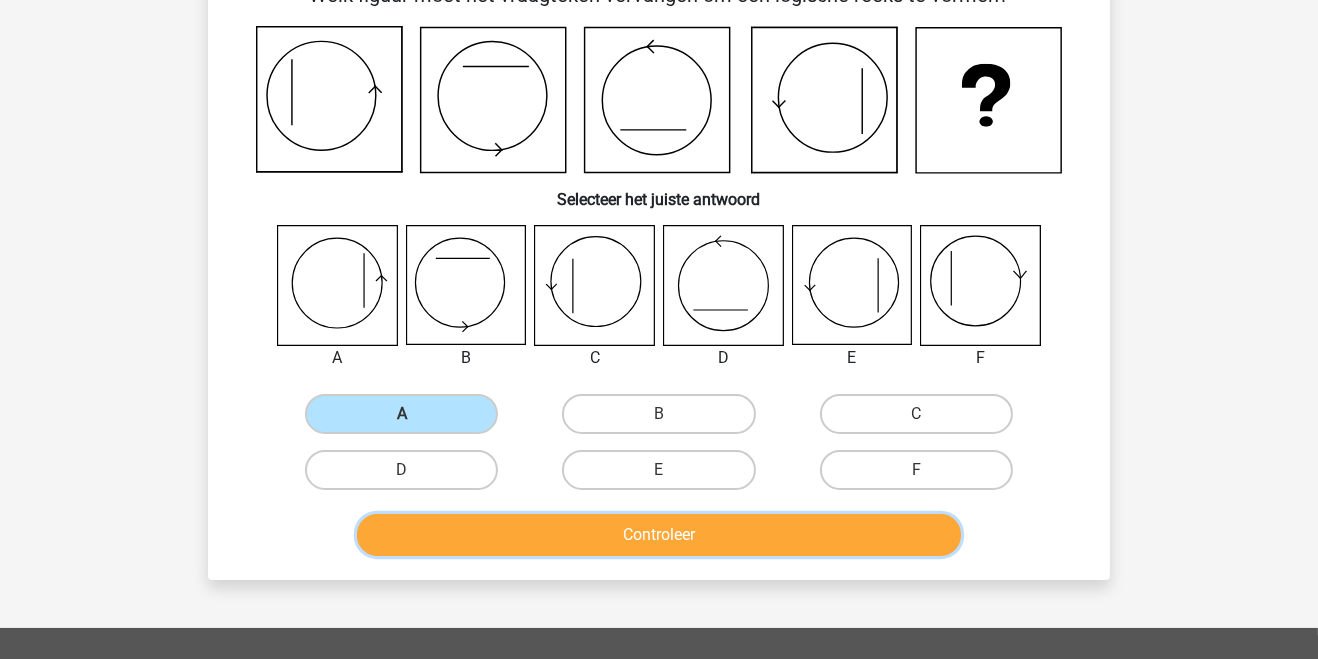 click on "Controleer" at bounding box center [659, 535] 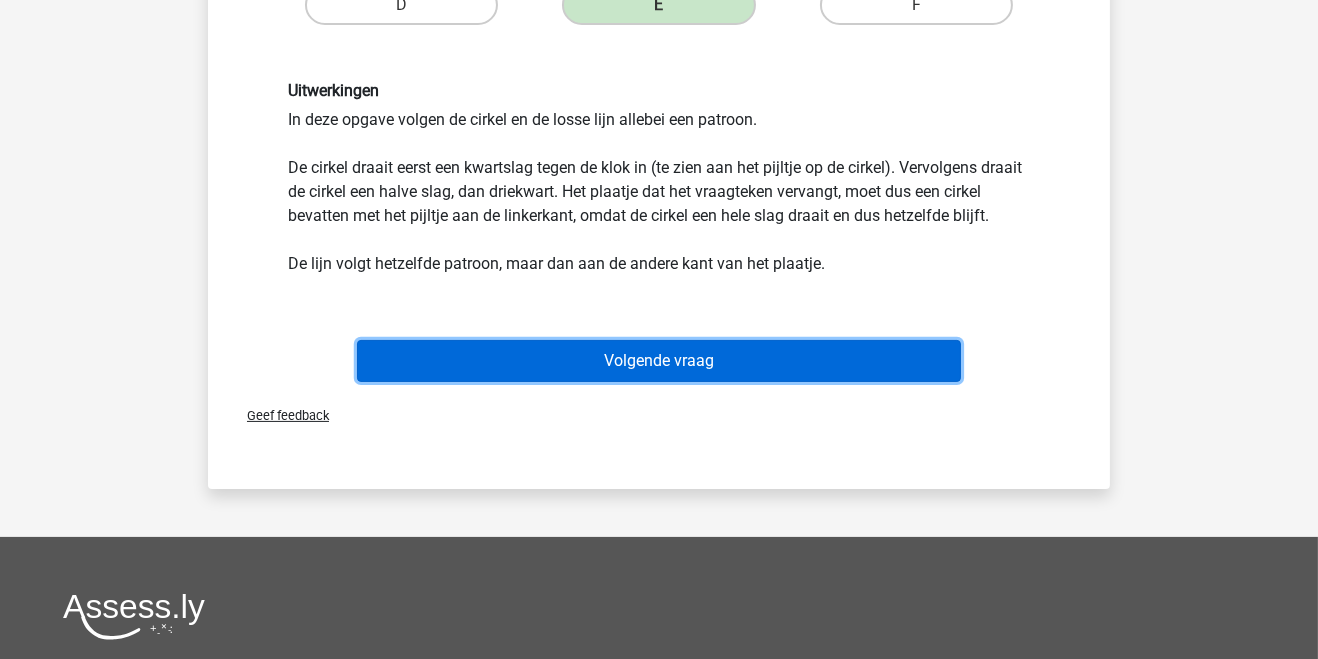 click on "Volgende vraag" at bounding box center [659, 361] 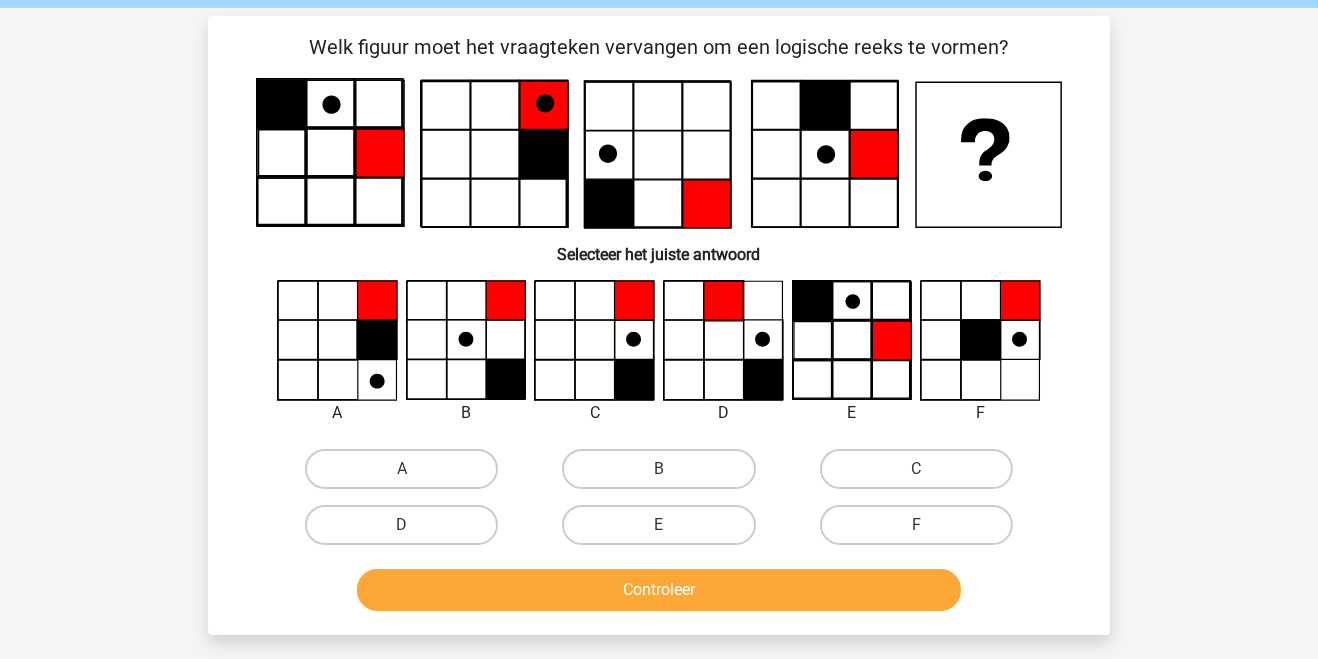 scroll, scrollTop: 68, scrollLeft: 0, axis: vertical 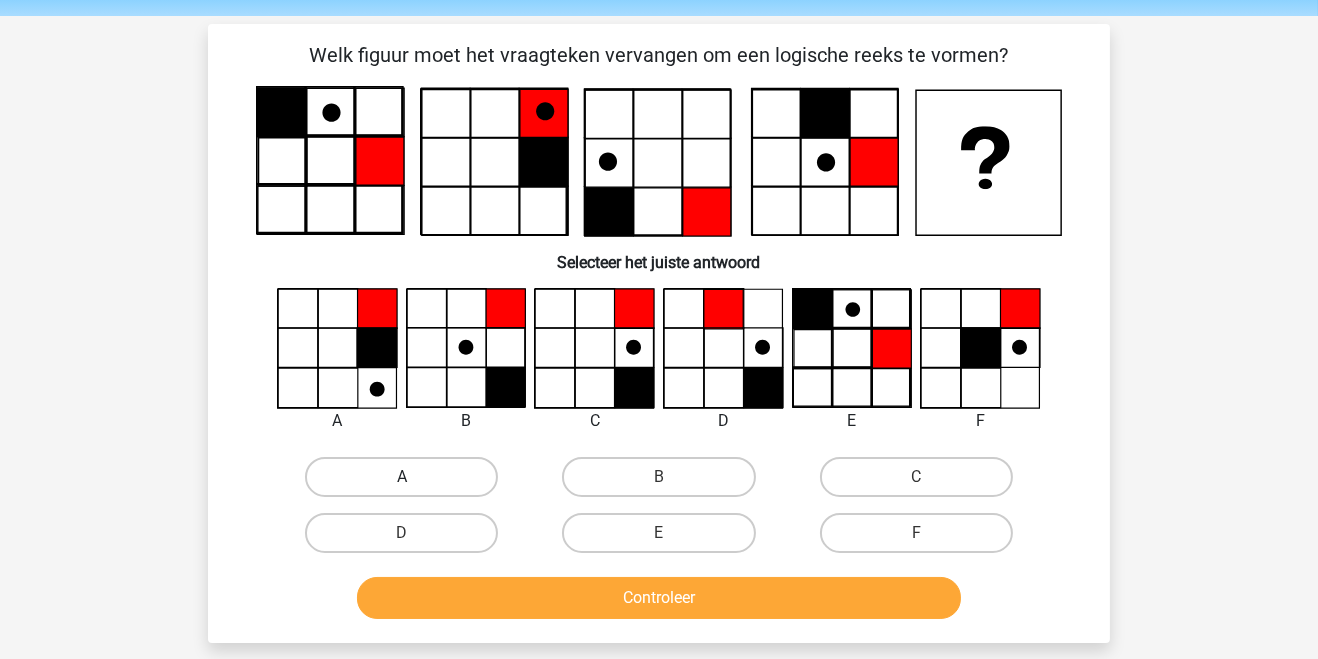 click on "A" at bounding box center (401, 477) 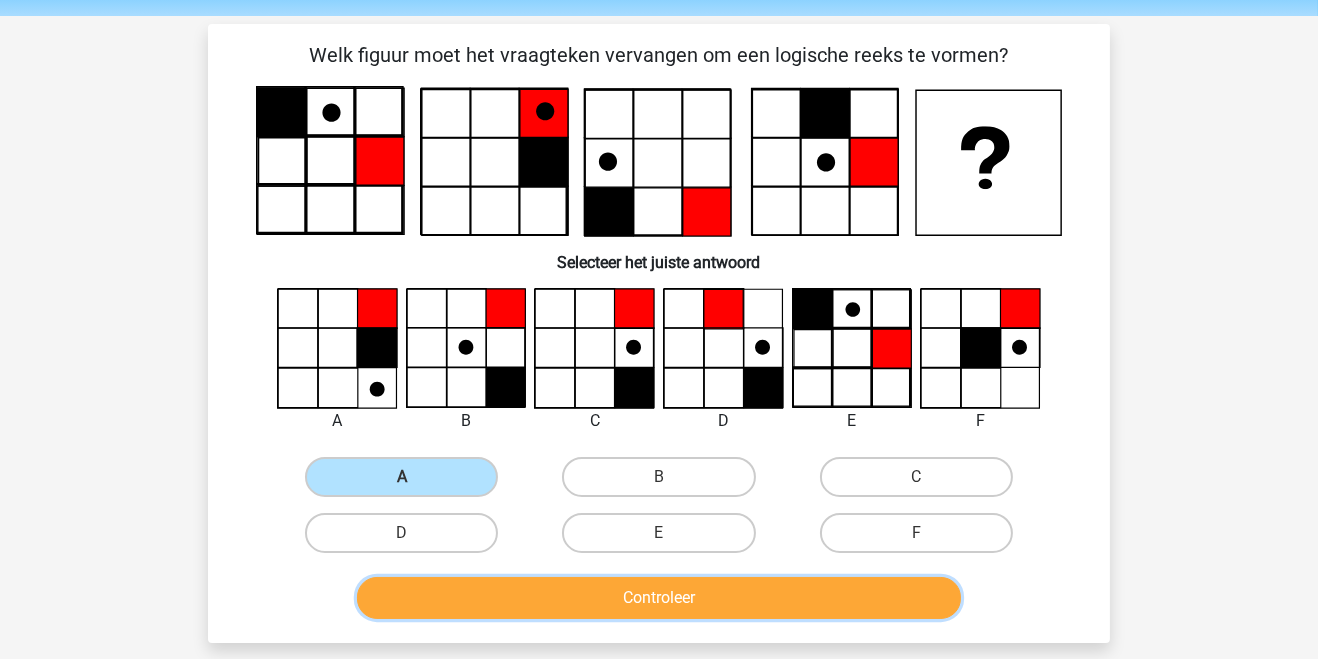 click on "Controleer" at bounding box center (659, 598) 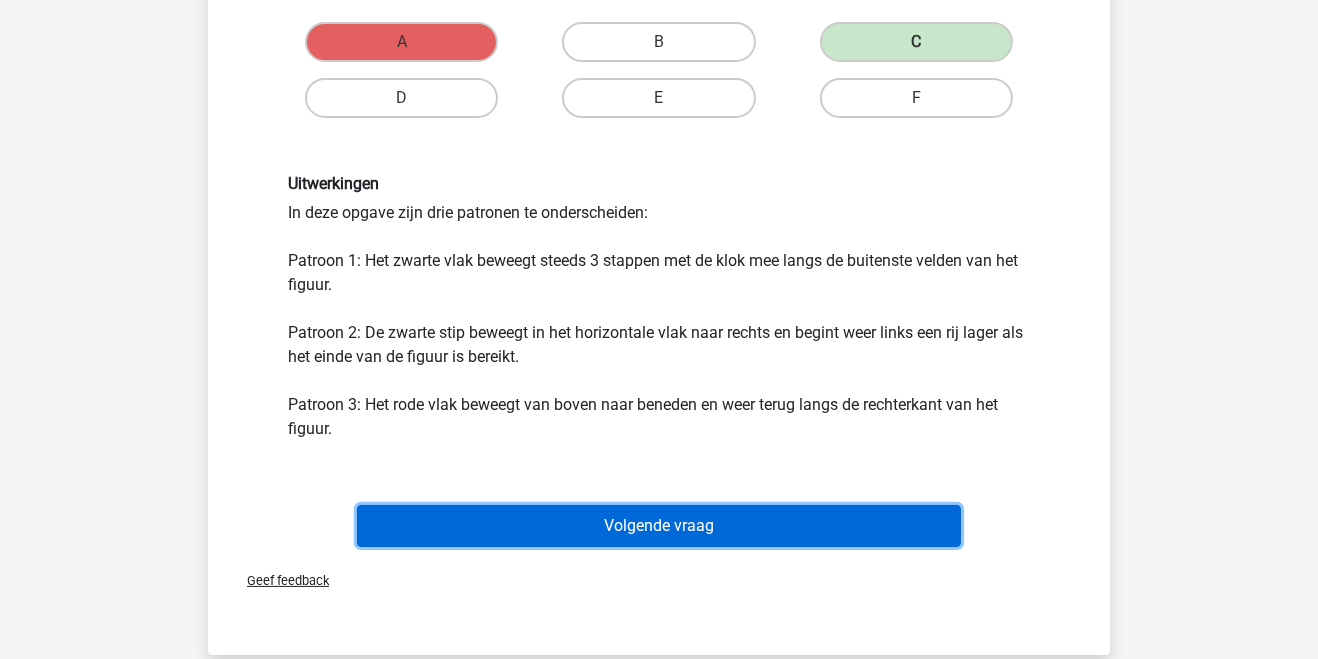 click on "Volgende vraag" at bounding box center [659, 526] 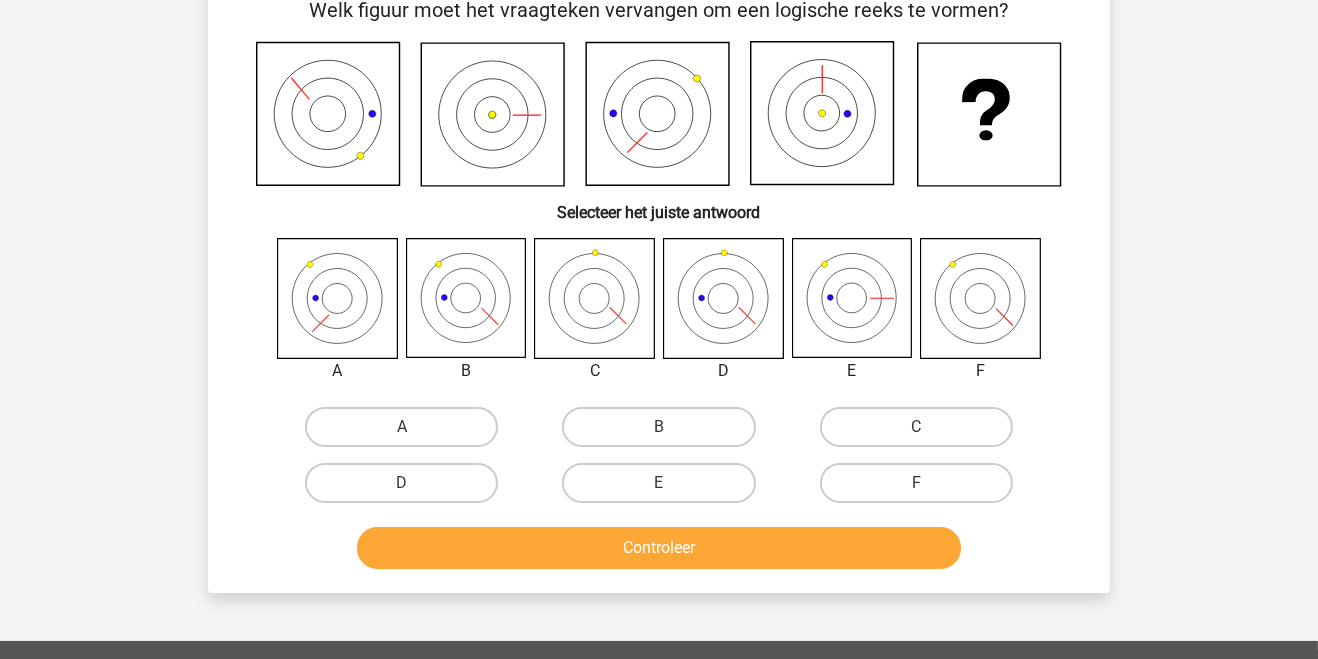 scroll, scrollTop: 121, scrollLeft: 0, axis: vertical 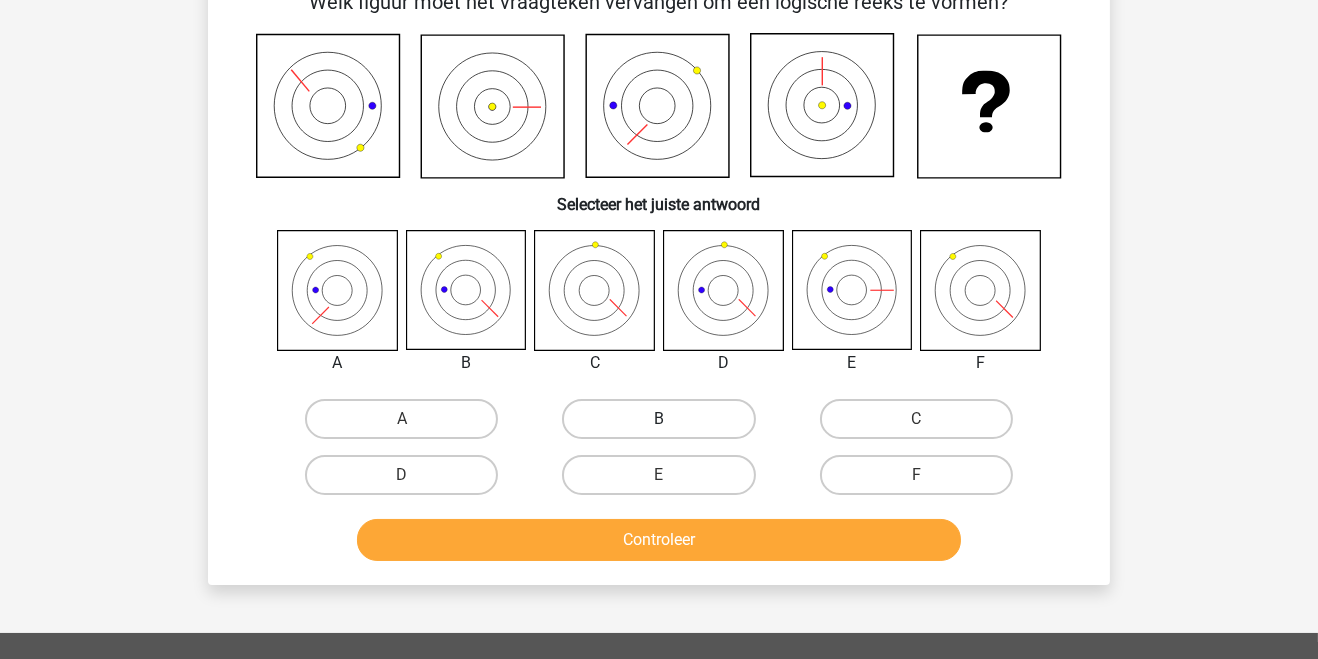 click on "B" at bounding box center [658, 419] 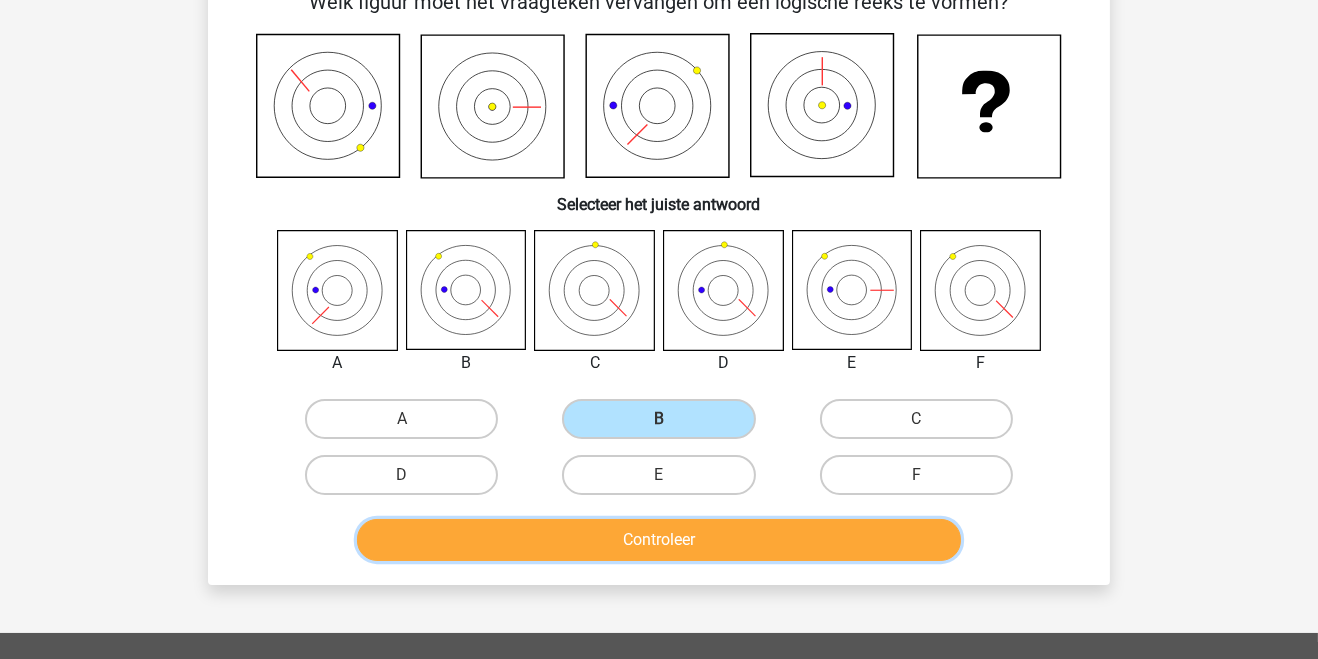 click on "Controleer" at bounding box center [659, 540] 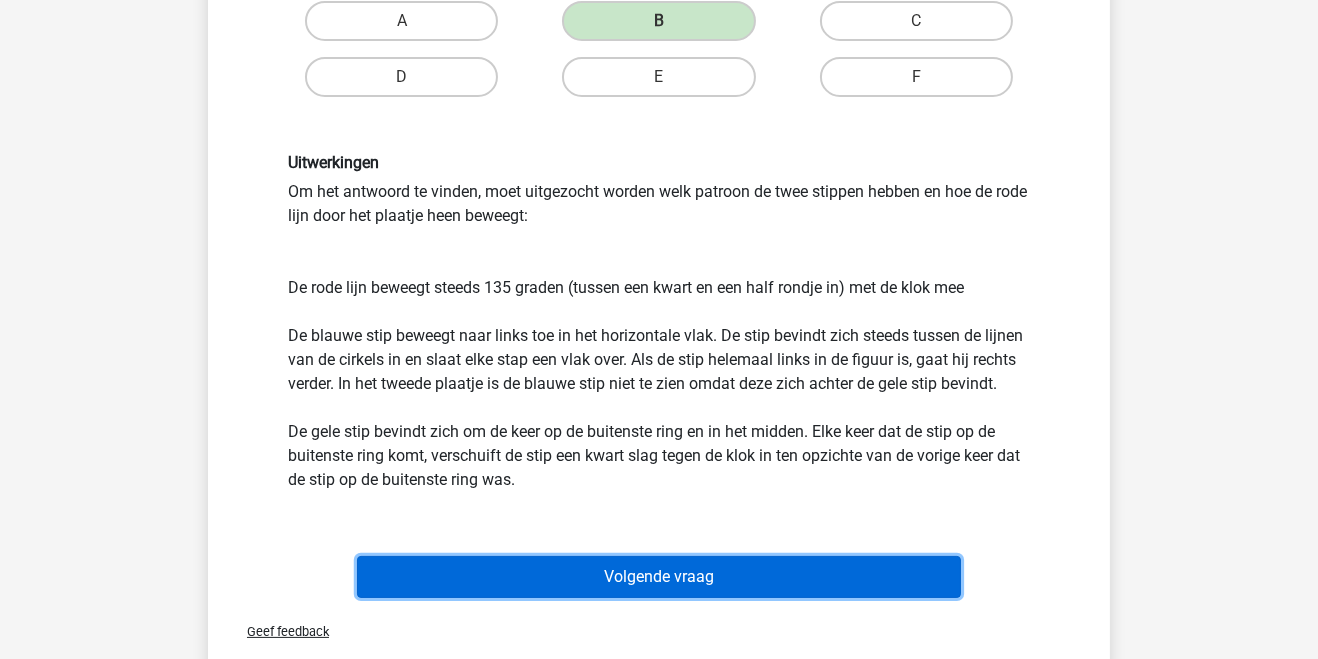 click on "Volgende vraag" at bounding box center (659, 577) 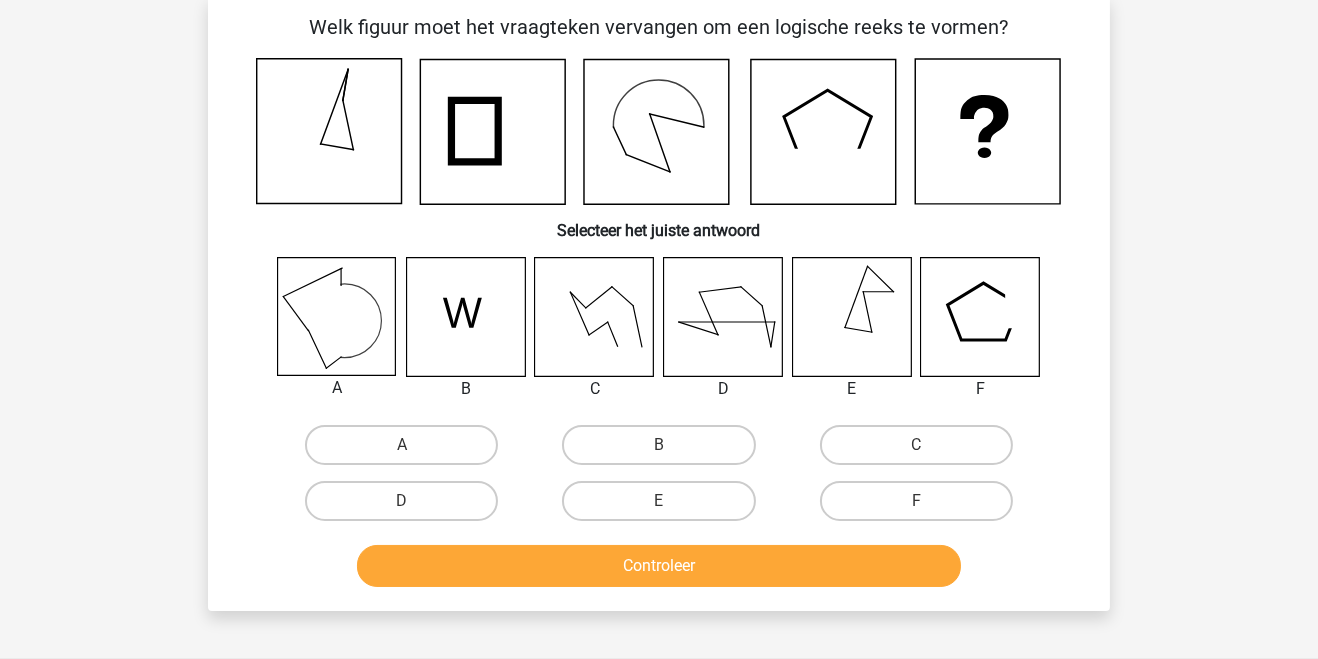 scroll, scrollTop: 92, scrollLeft: 0, axis: vertical 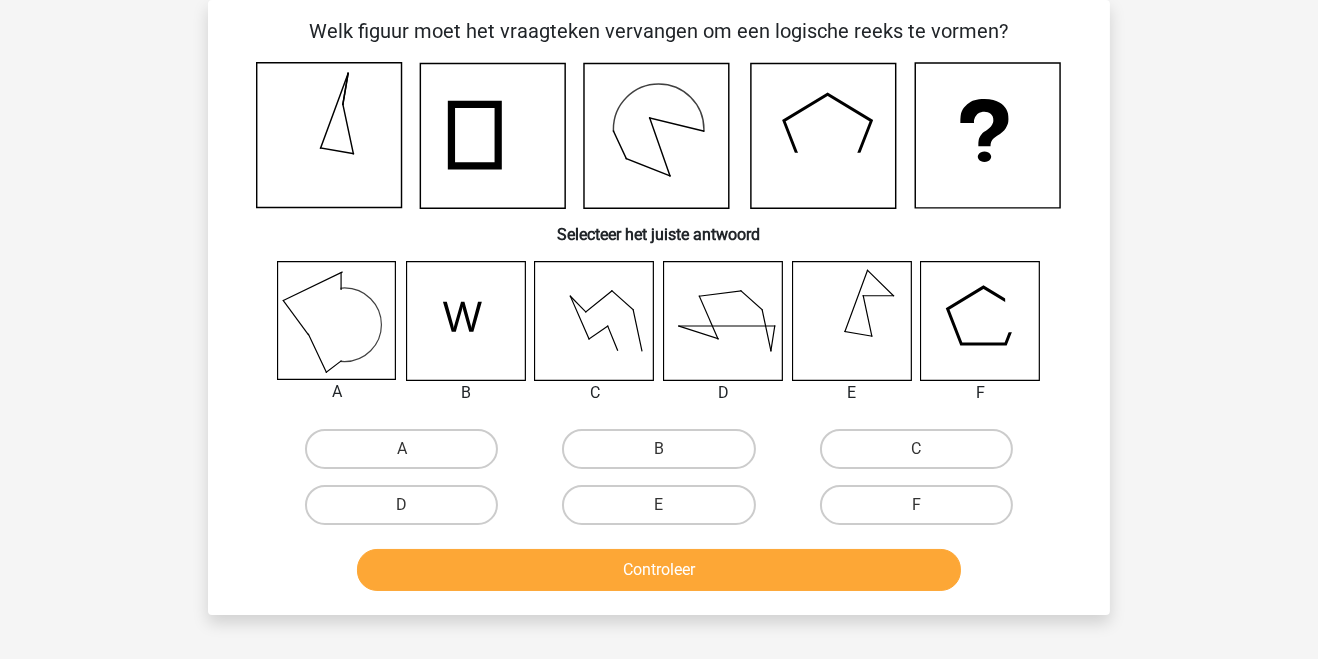 click 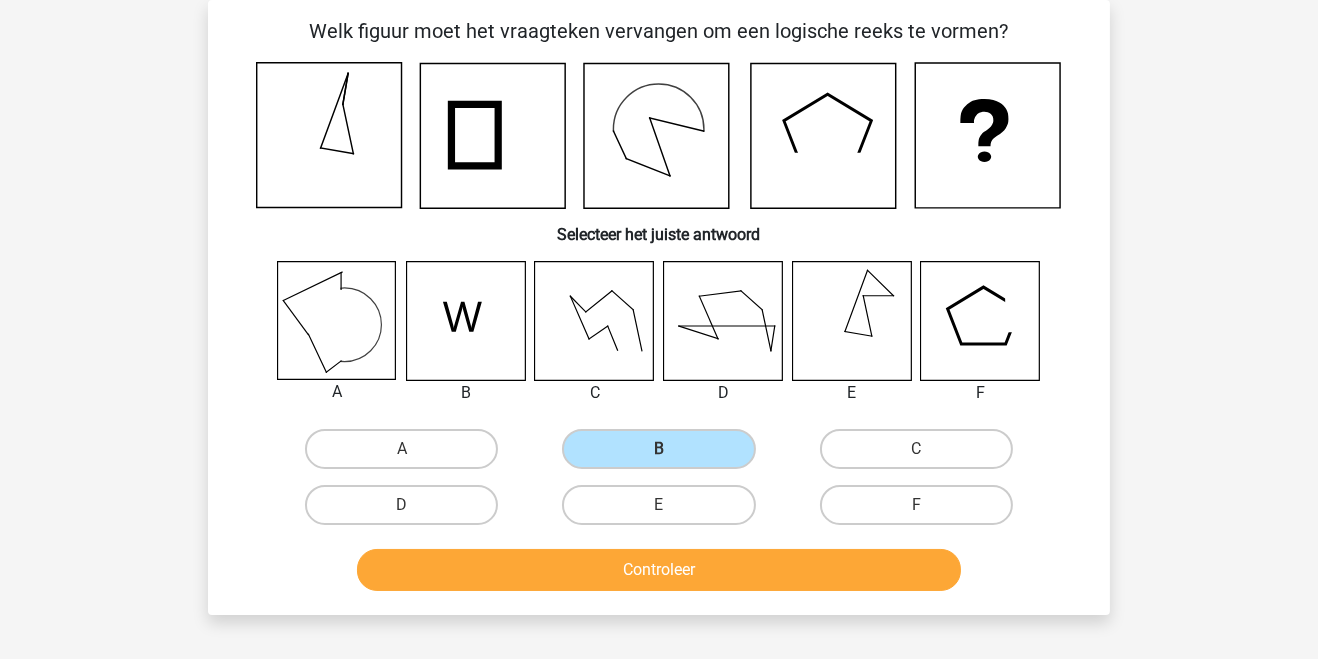 scroll, scrollTop: 117, scrollLeft: 0, axis: vertical 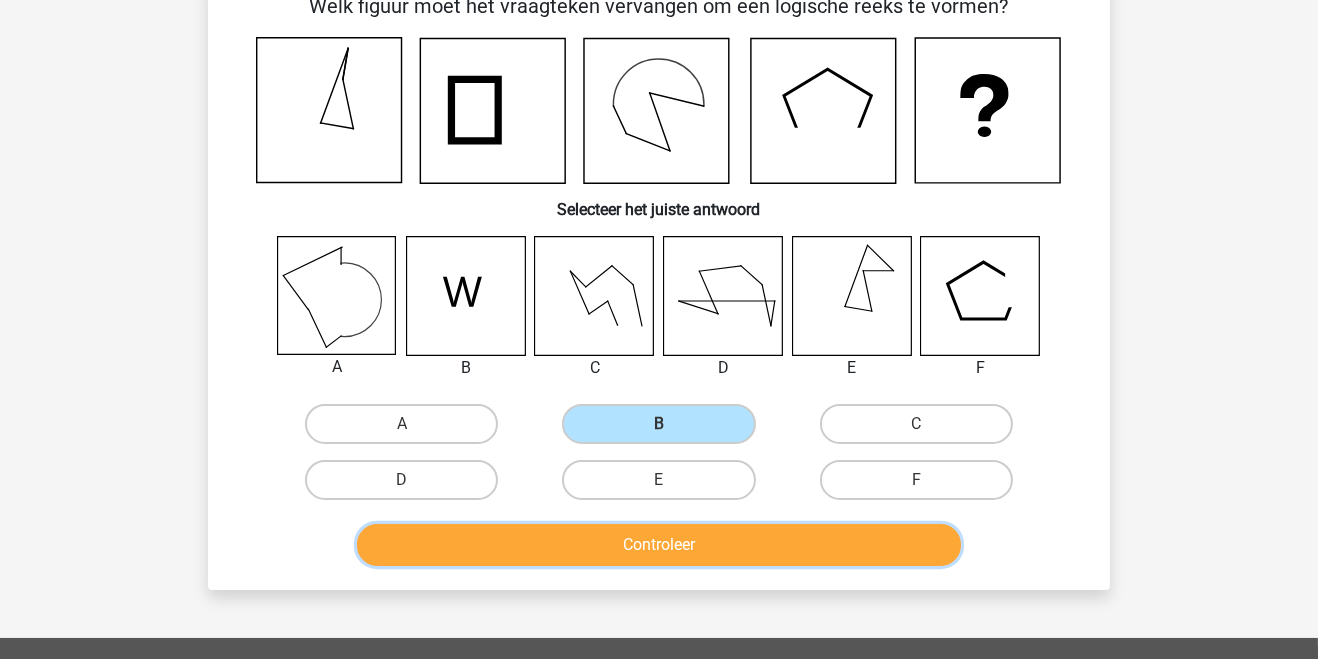 click on "Controleer" at bounding box center (659, 545) 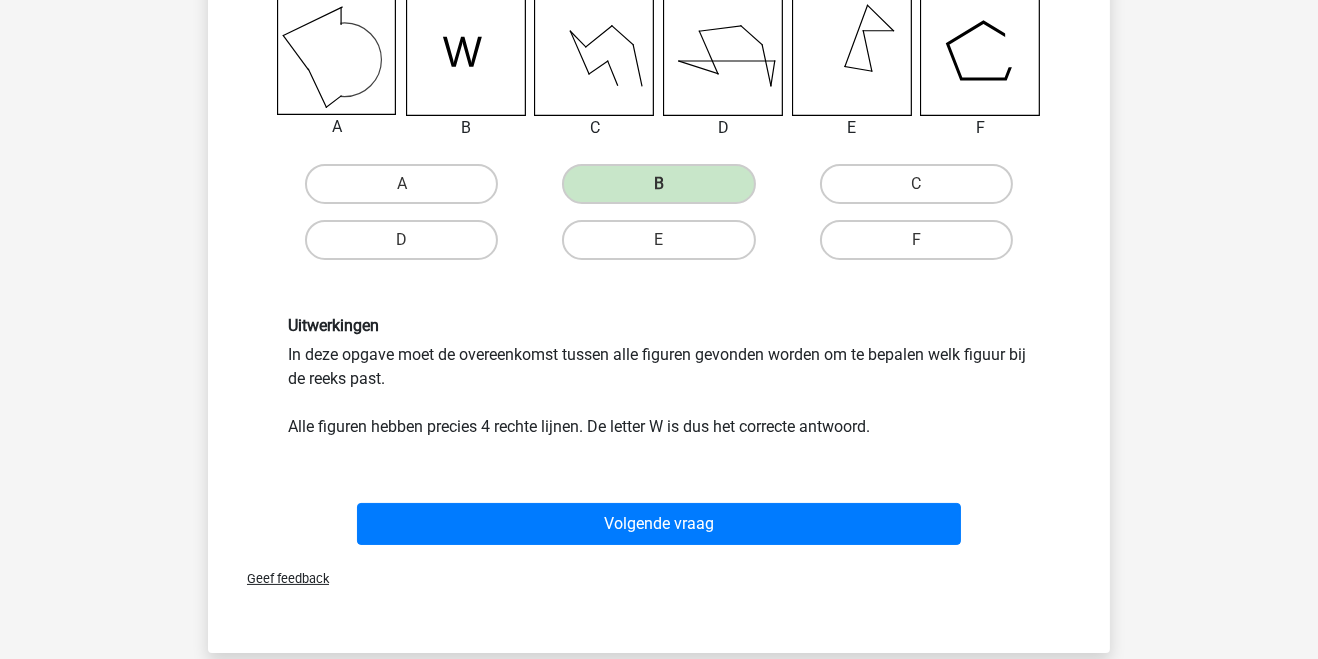 scroll, scrollTop: 358, scrollLeft: 0, axis: vertical 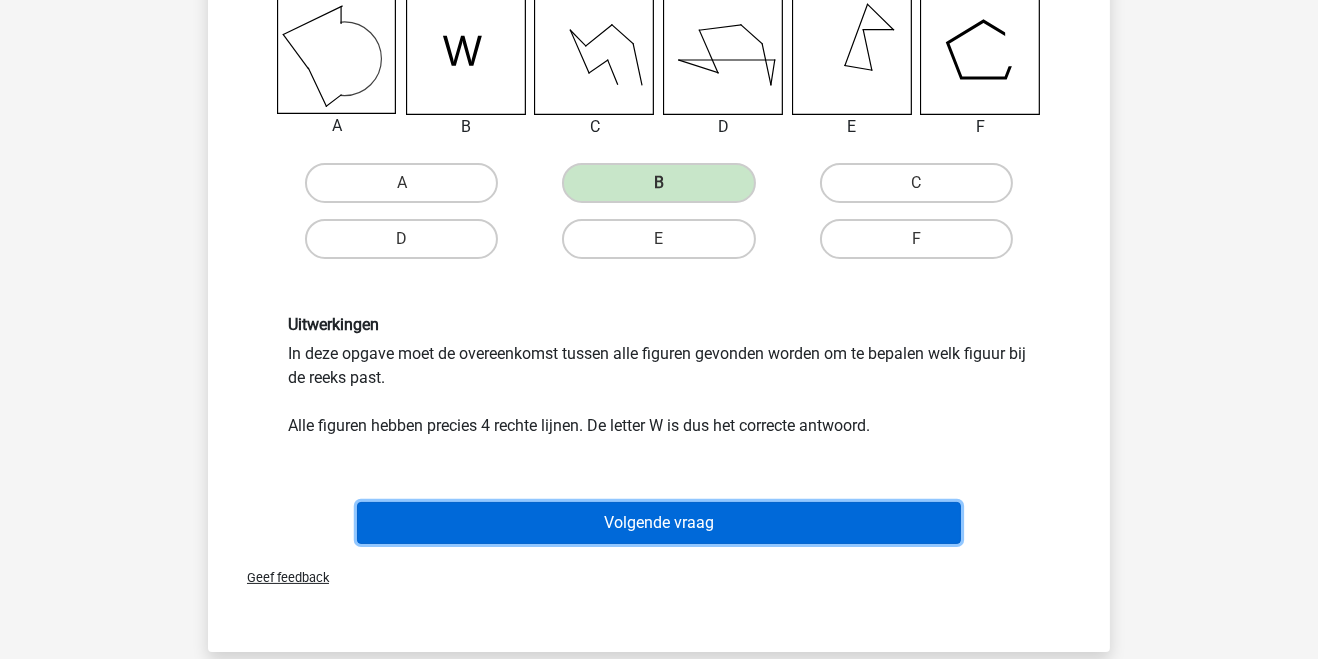 click on "Volgende vraag" at bounding box center [659, 523] 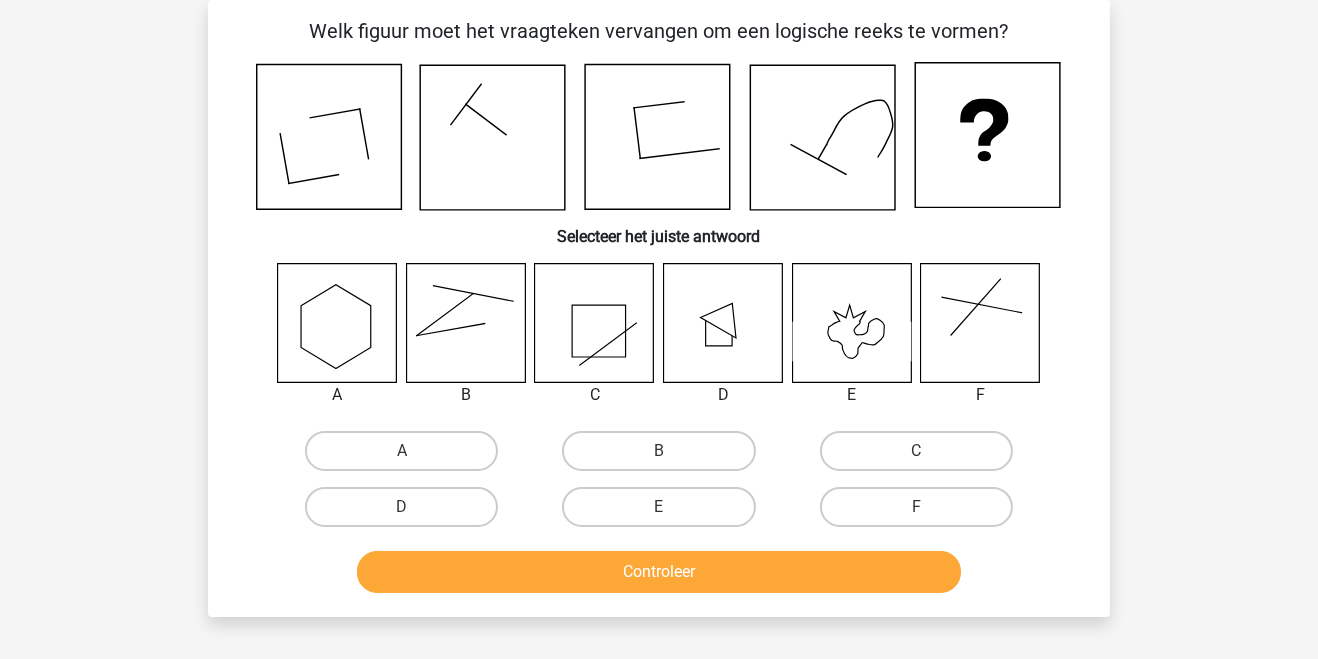 scroll, scrollTop: 84, scrollLeft: 0, axis: vertical 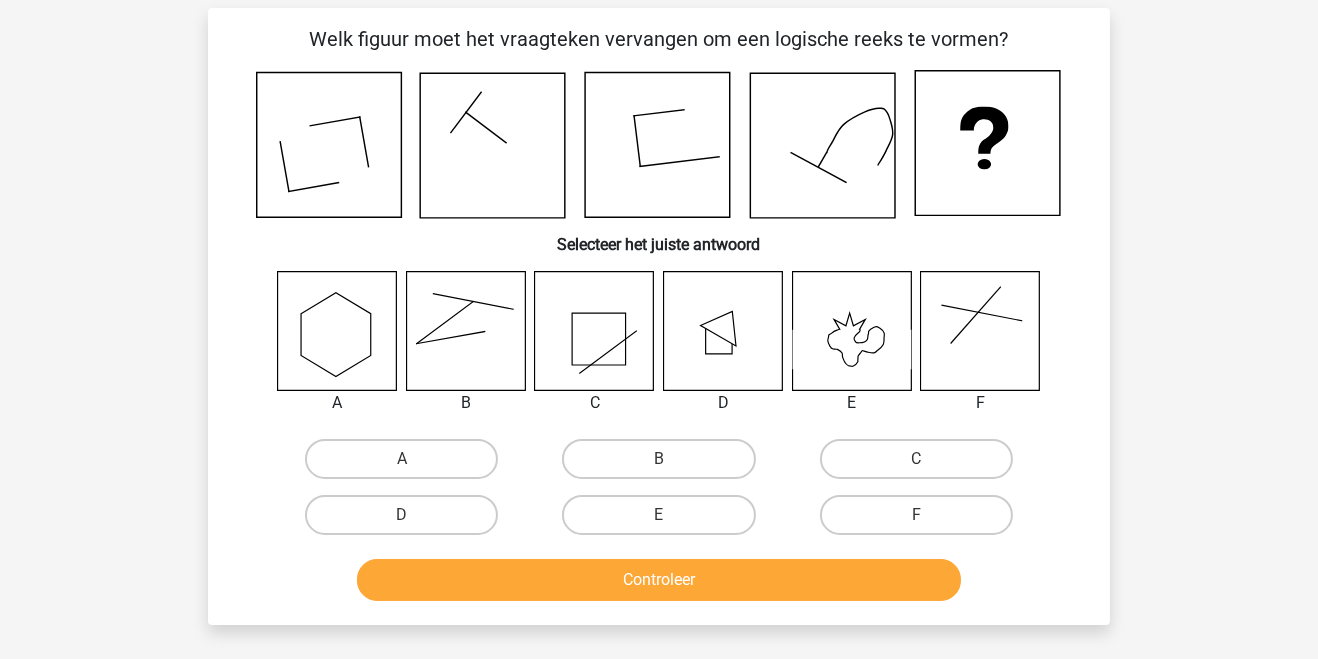 click 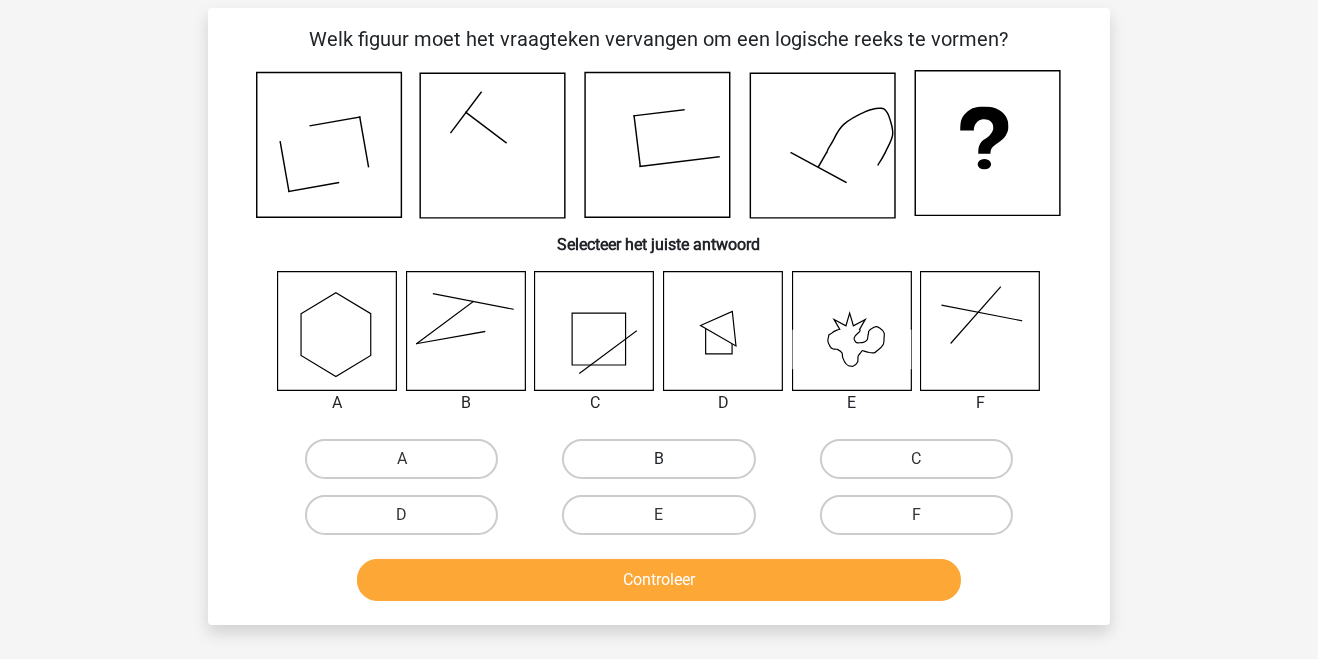 click on "B" at bounding box center [665, 465] 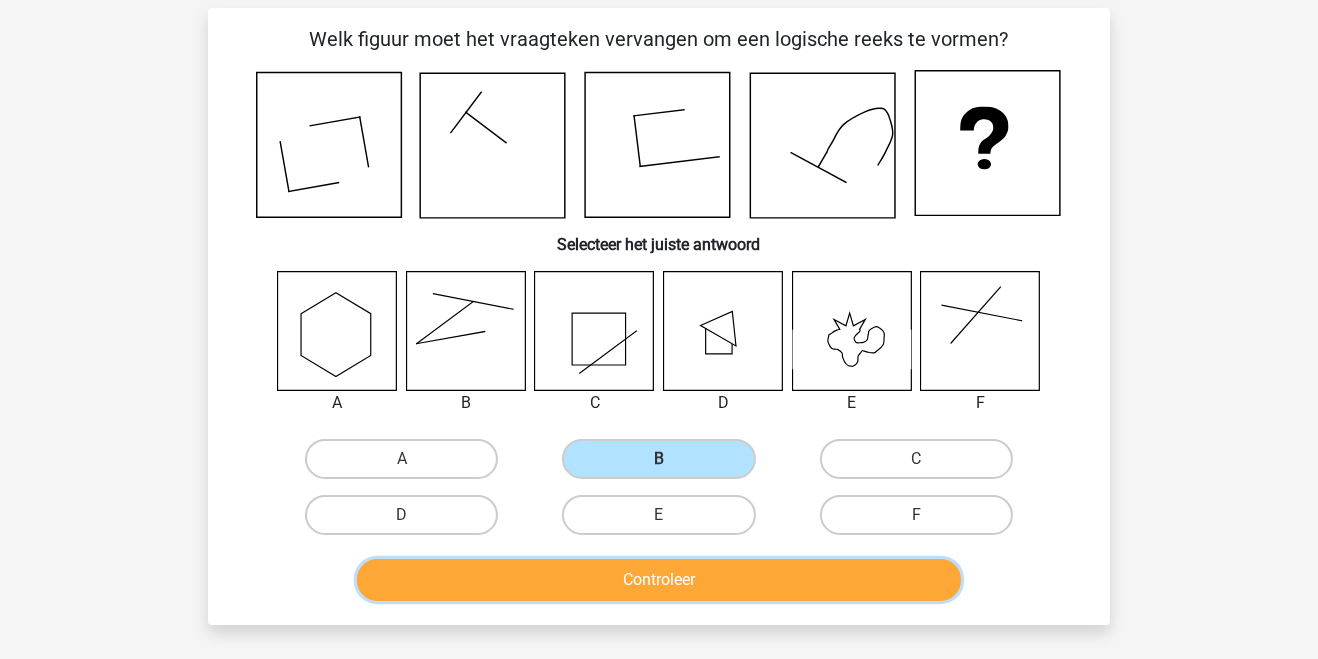 click on "Controleer" at bounding box center [659, 580] 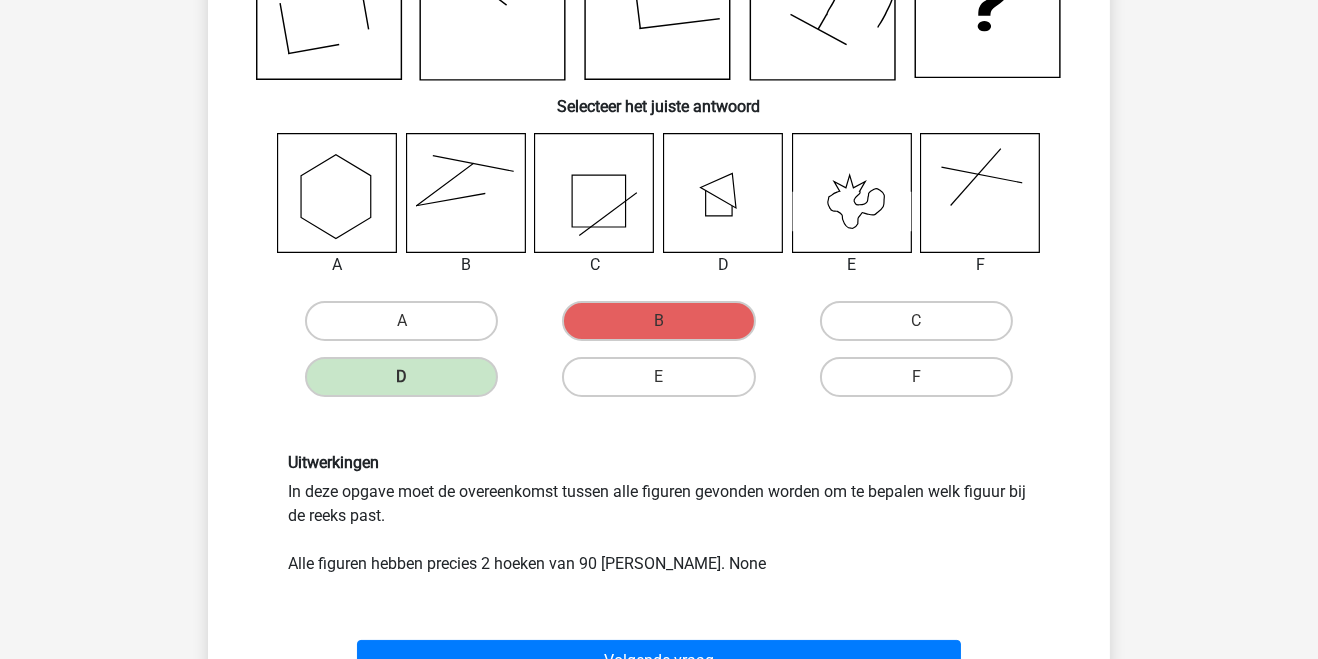 scroll, scrollTop: 222, scrollLeft: 0, axis: vertical 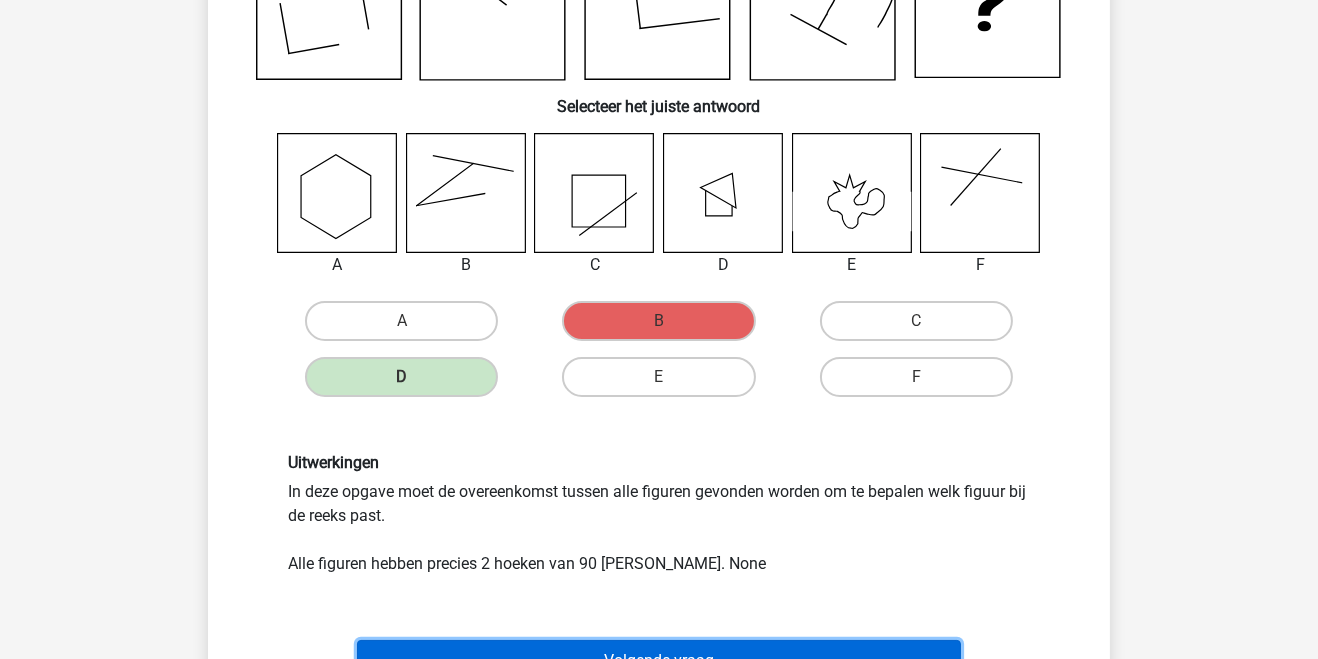 click on "Volgende vraag" at bounding box center (659, 661) 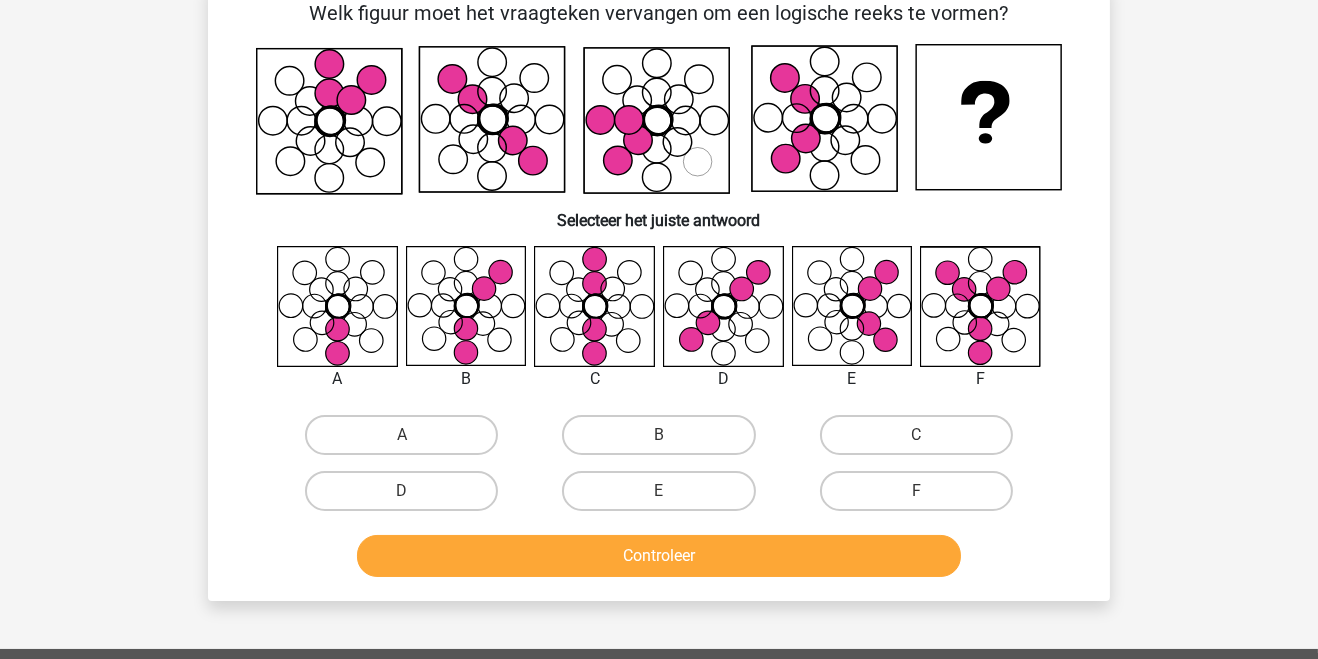 scroll, scrollTop: 94, scrollLeft: 0, axis: vertical 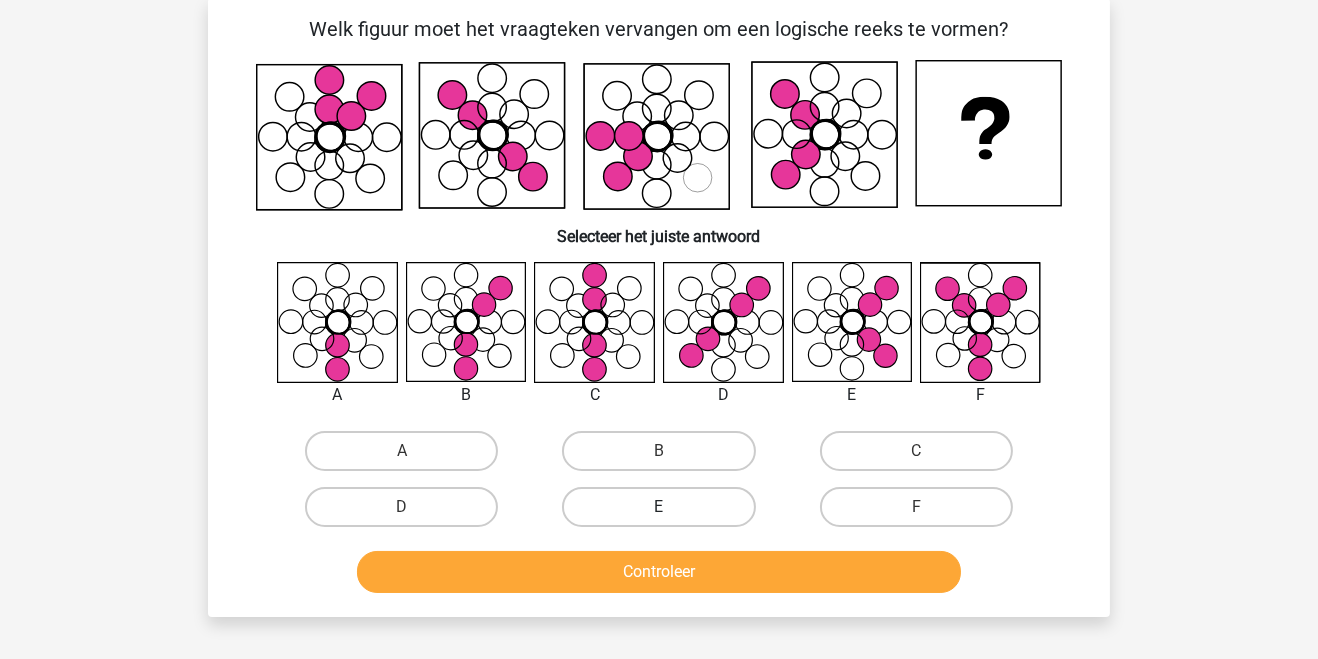 click on "E" at bounding box center [658, 507] 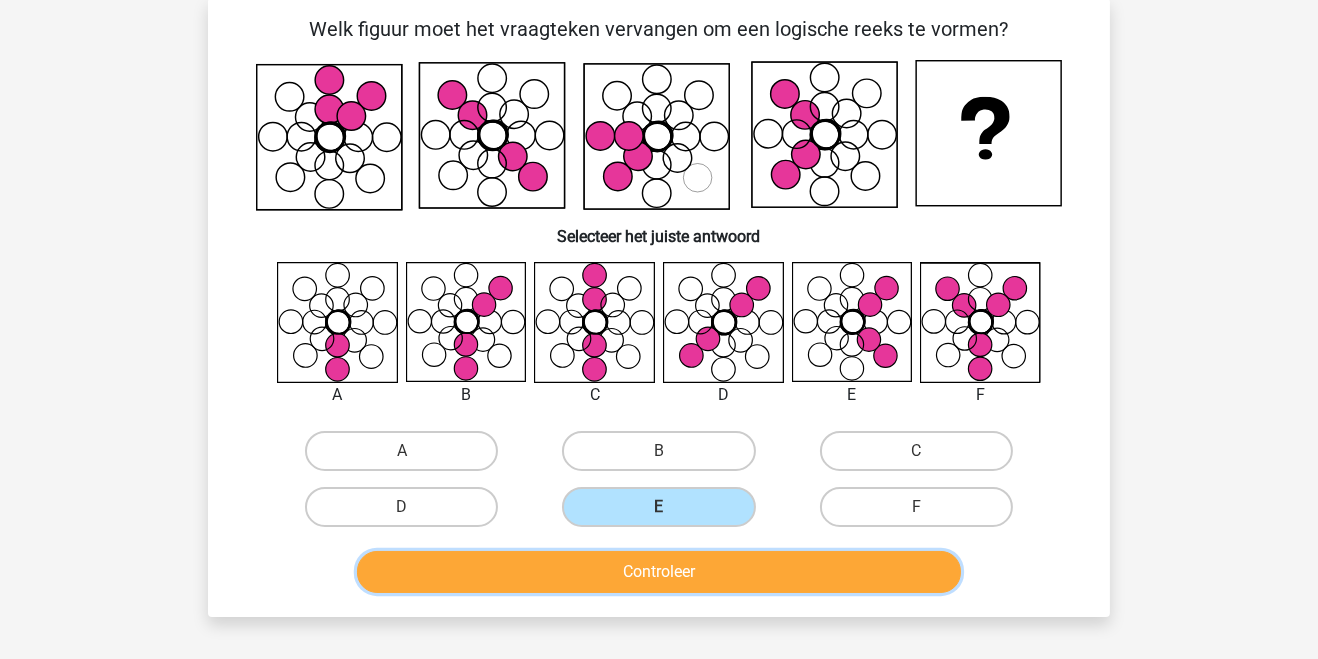 click on "Controleer" at bounding box center [659, 572] 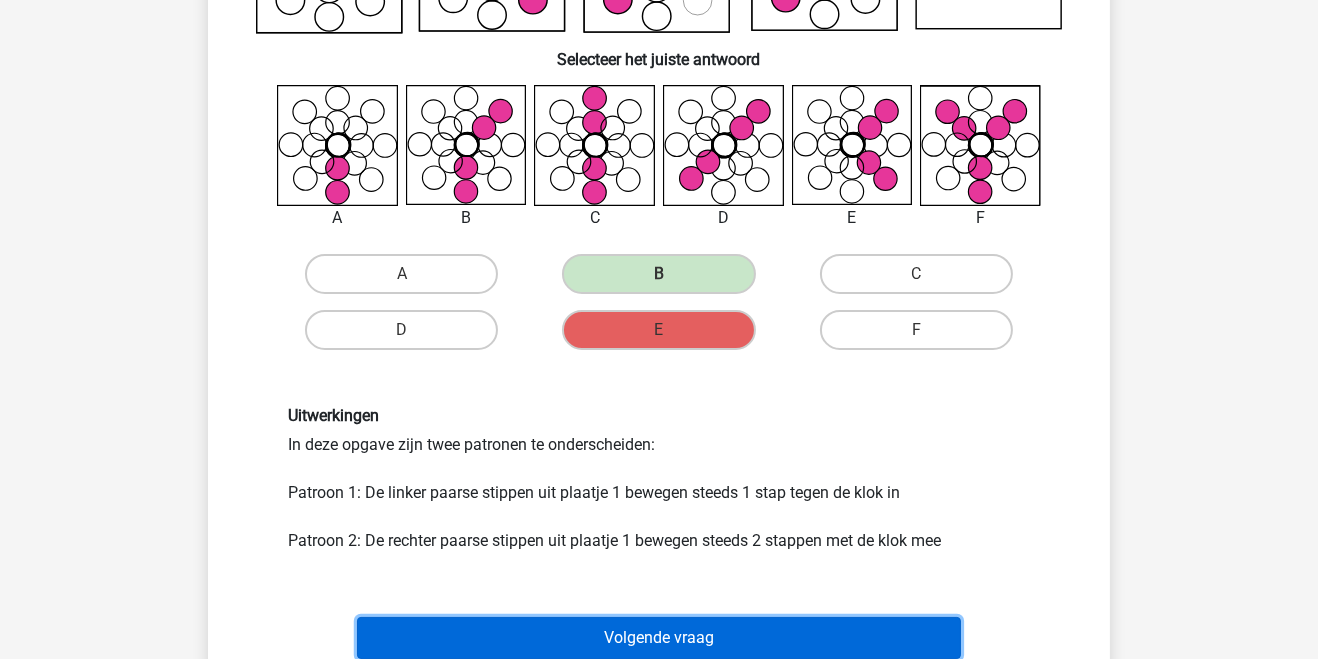 click on "Volgende vraag" at bounding box center (659, 638) 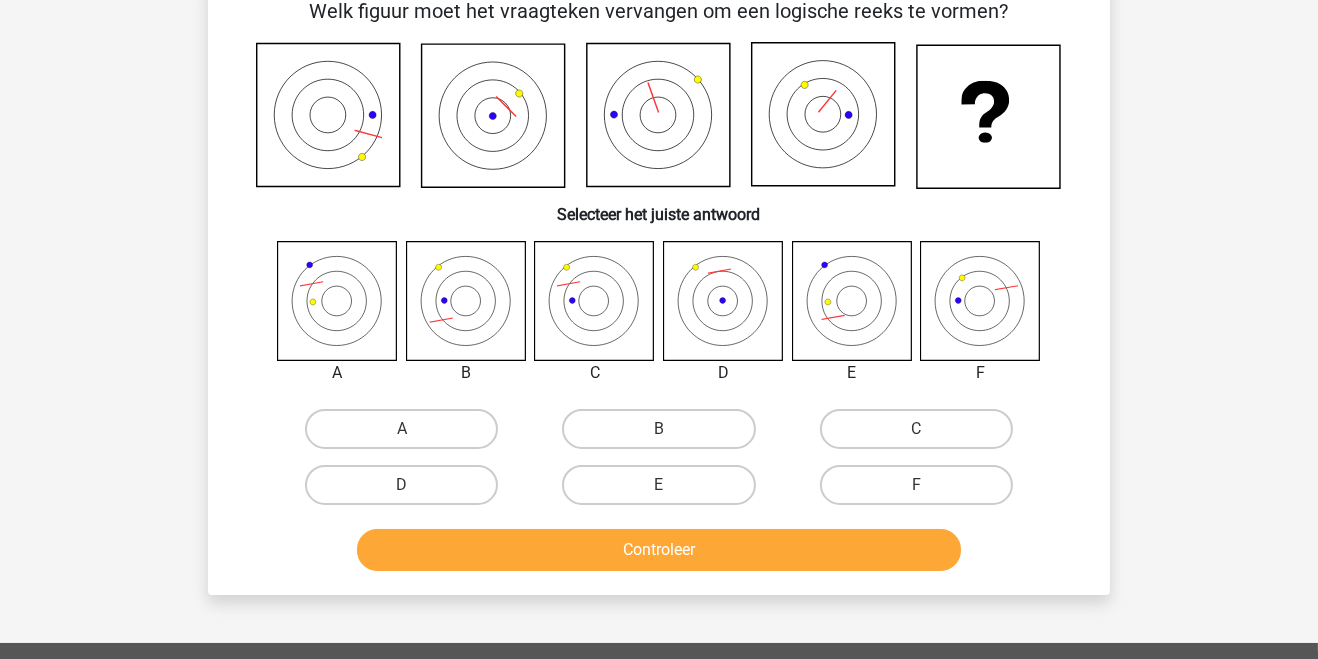 scroll, scrollTop: 113, scrollLeft: 0, axis: vertical 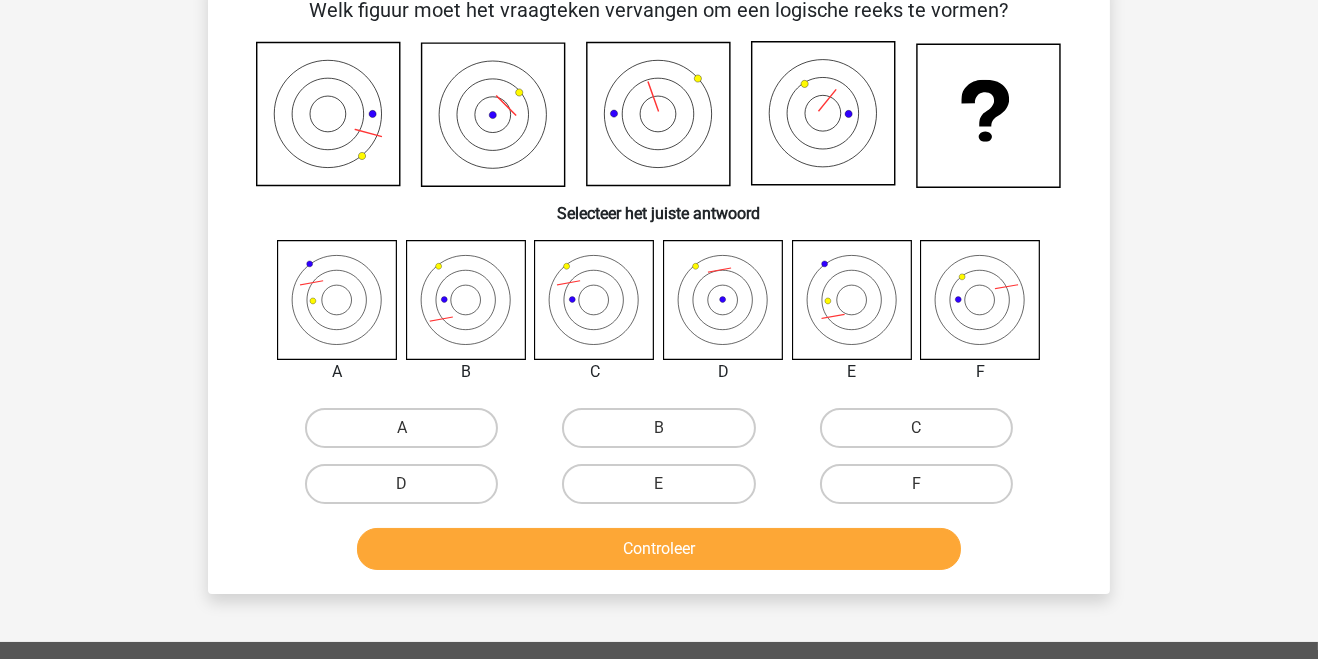 click on "C" at bounding box center (922, 434) 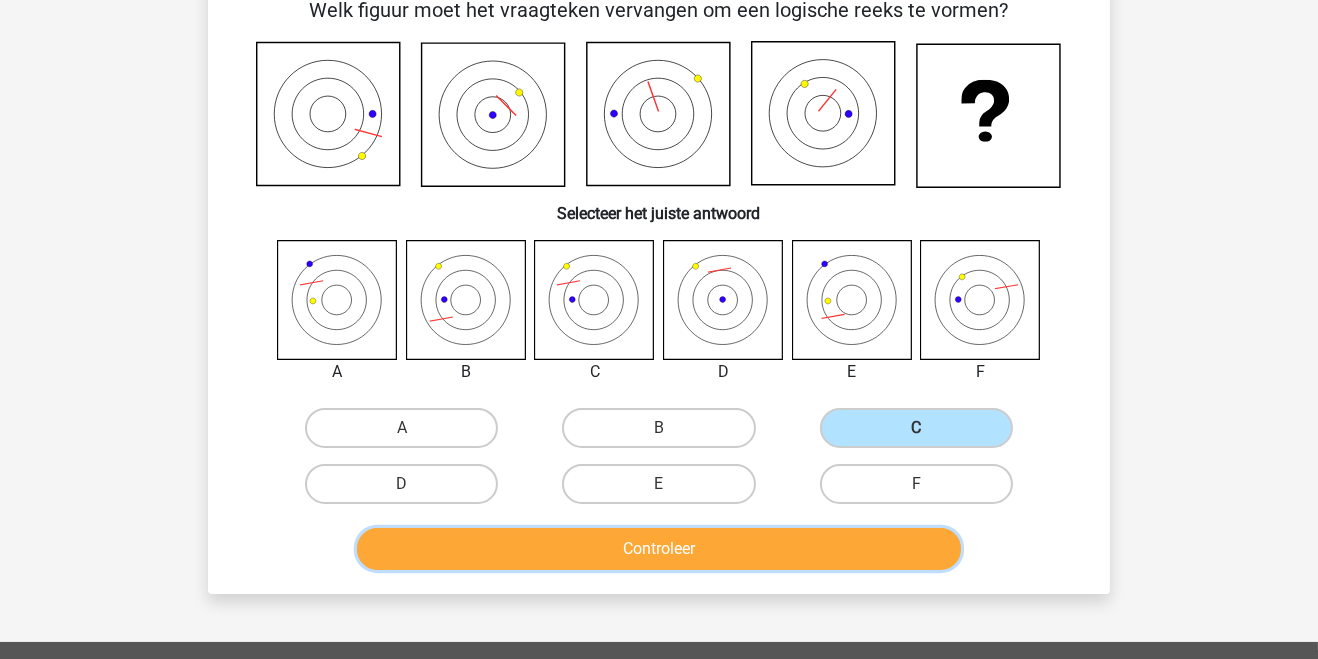 click on "Controleer" at bounding box center (659, 549) 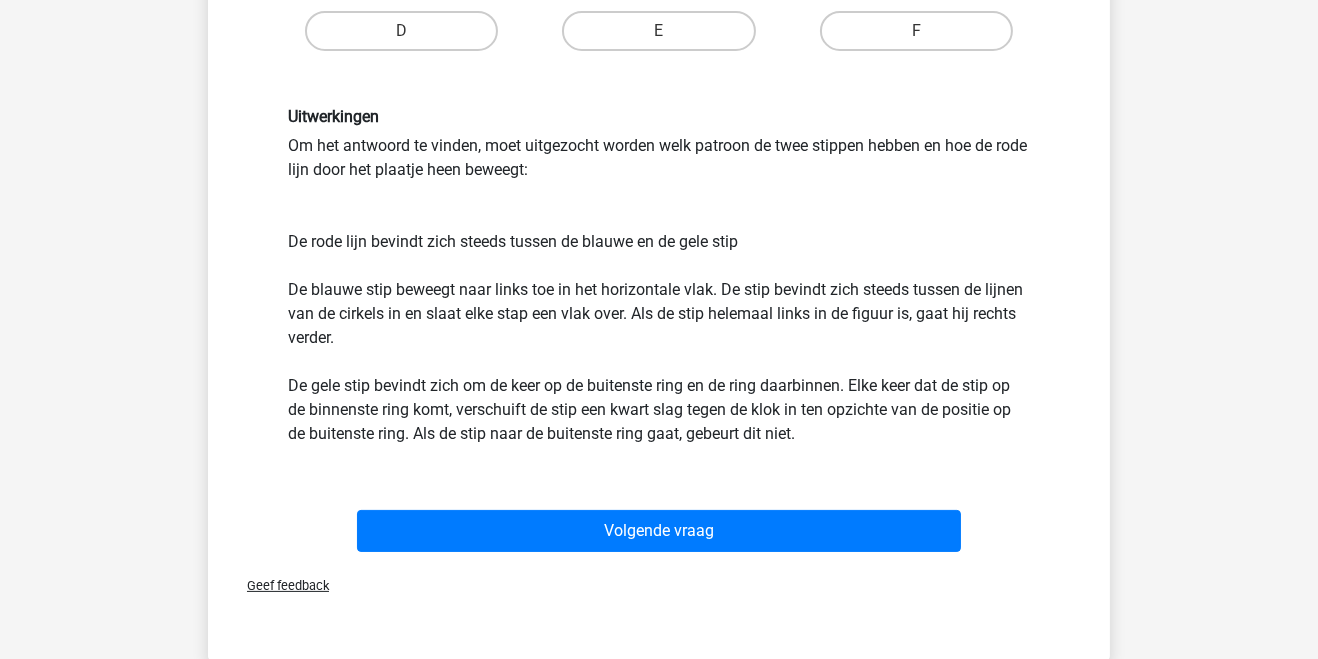 scroll, scrollTop: 567, scrollLeft: 0, axis: vertical 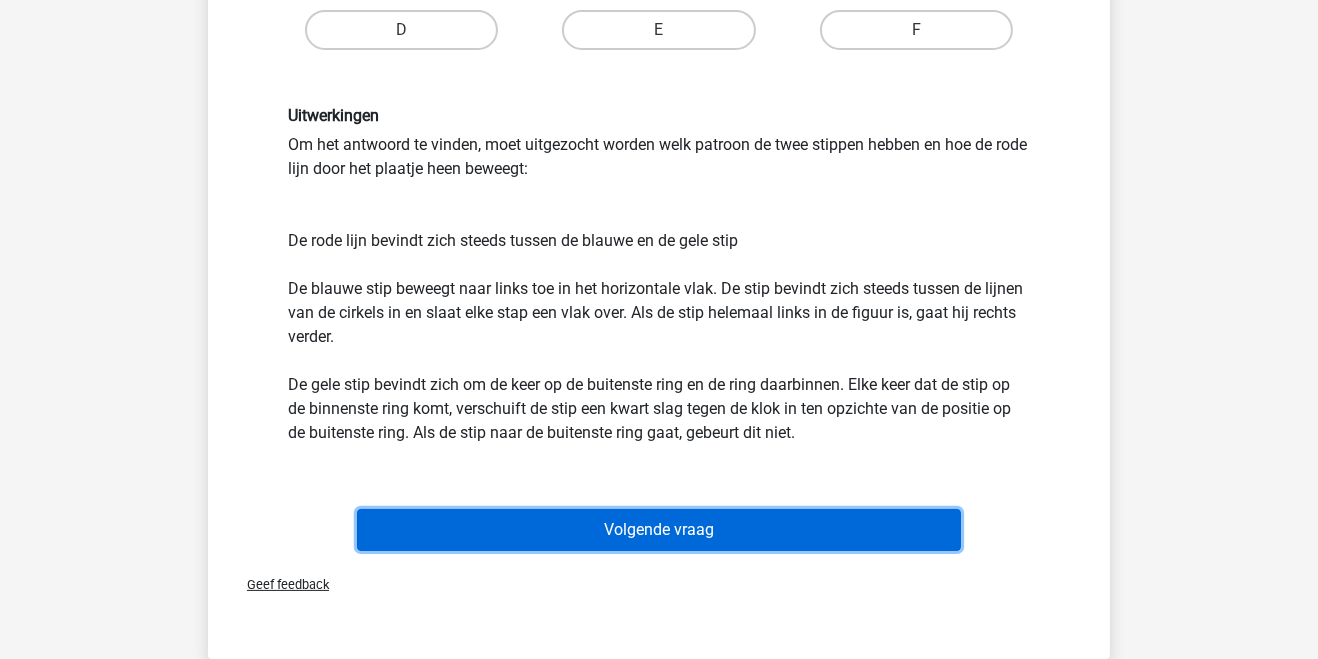 click on "Volgende vraag" at bounding box center [659, 530] 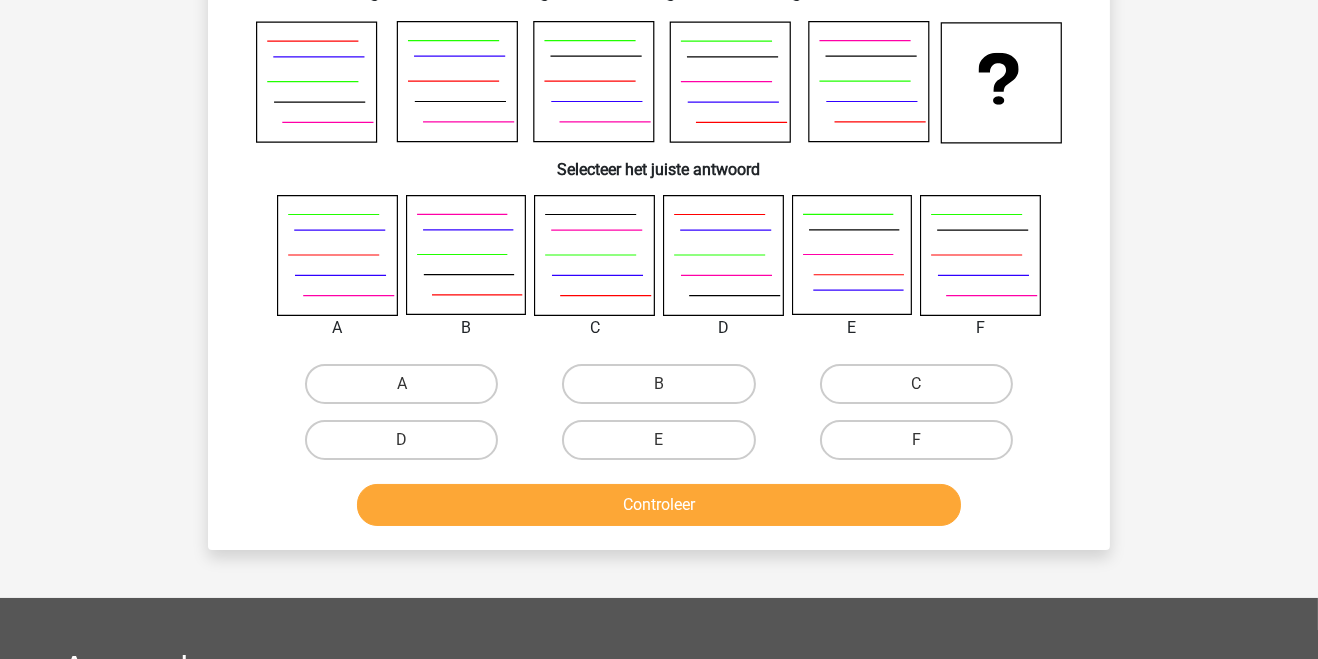 scroll, scrollTop: 92, scrollLeft: 0, axis: vertical 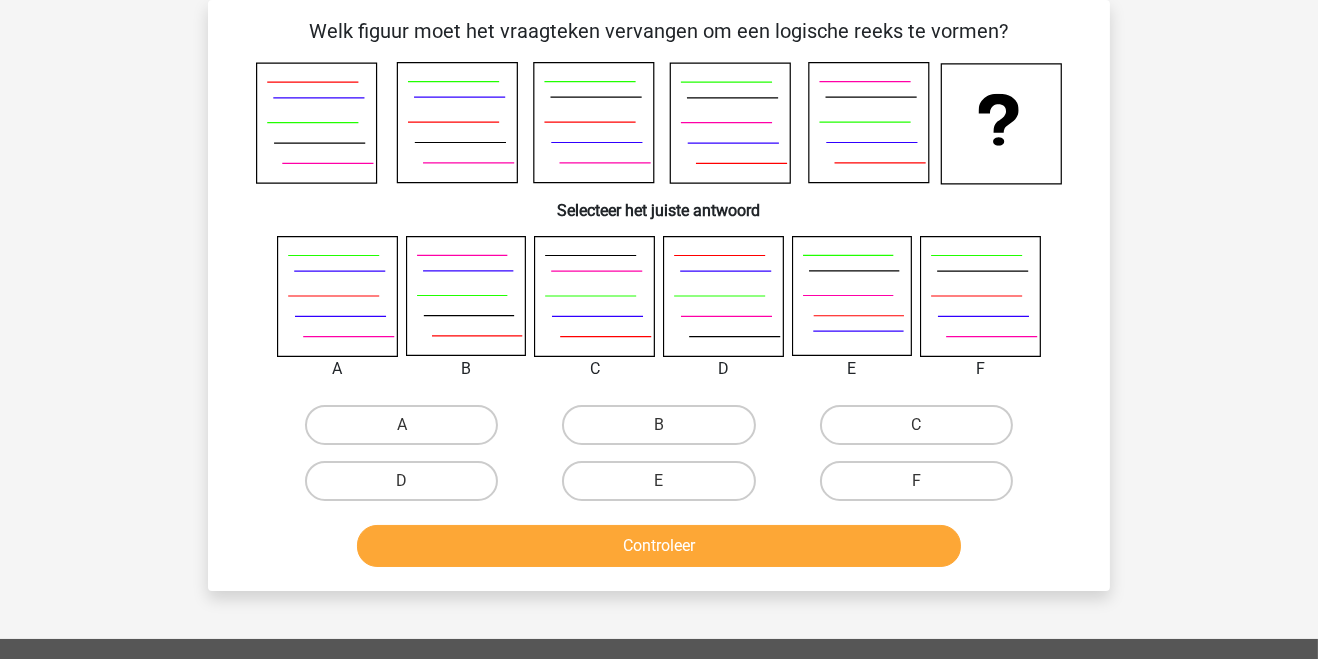 click 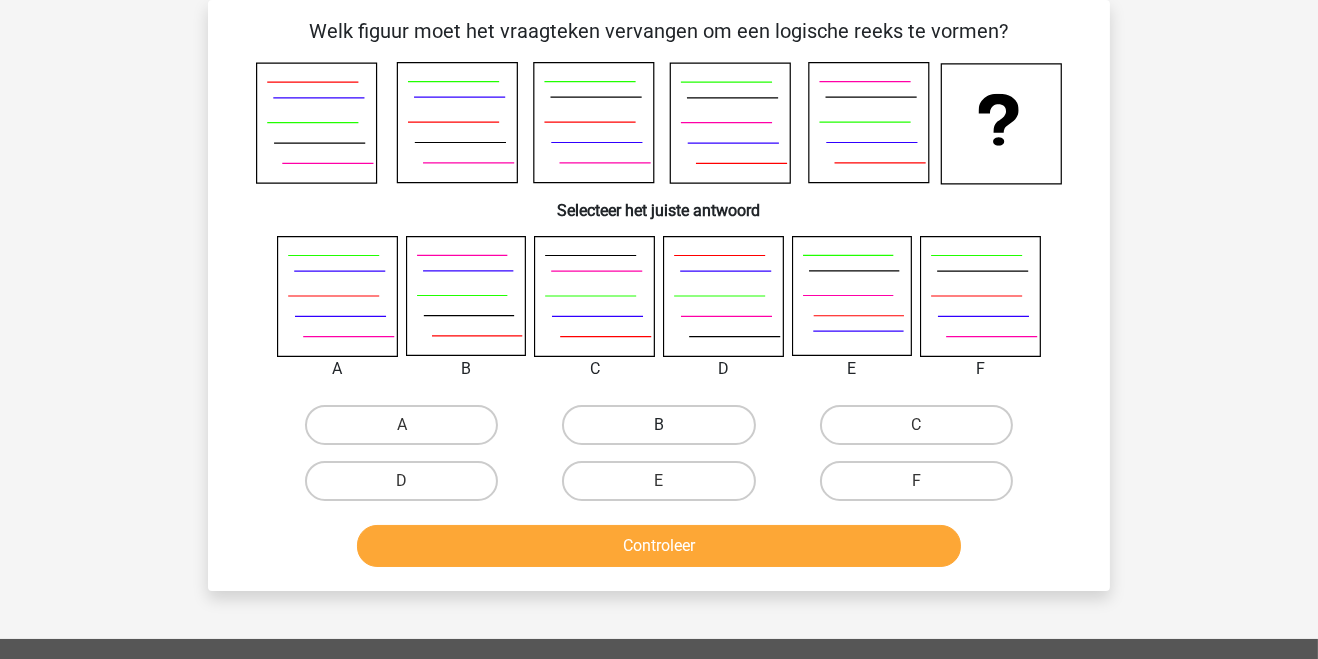click on "B" at bounding box center [658, 425] 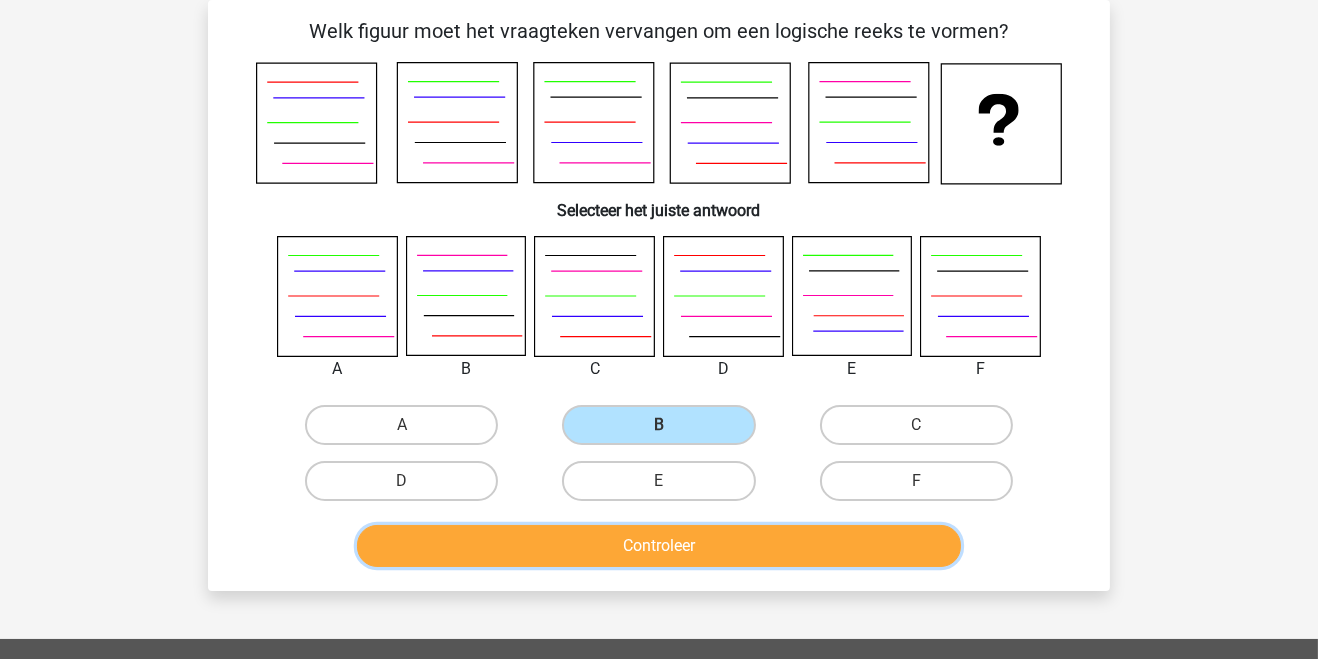 click on "Controleer" at bounding box center (659, 546) 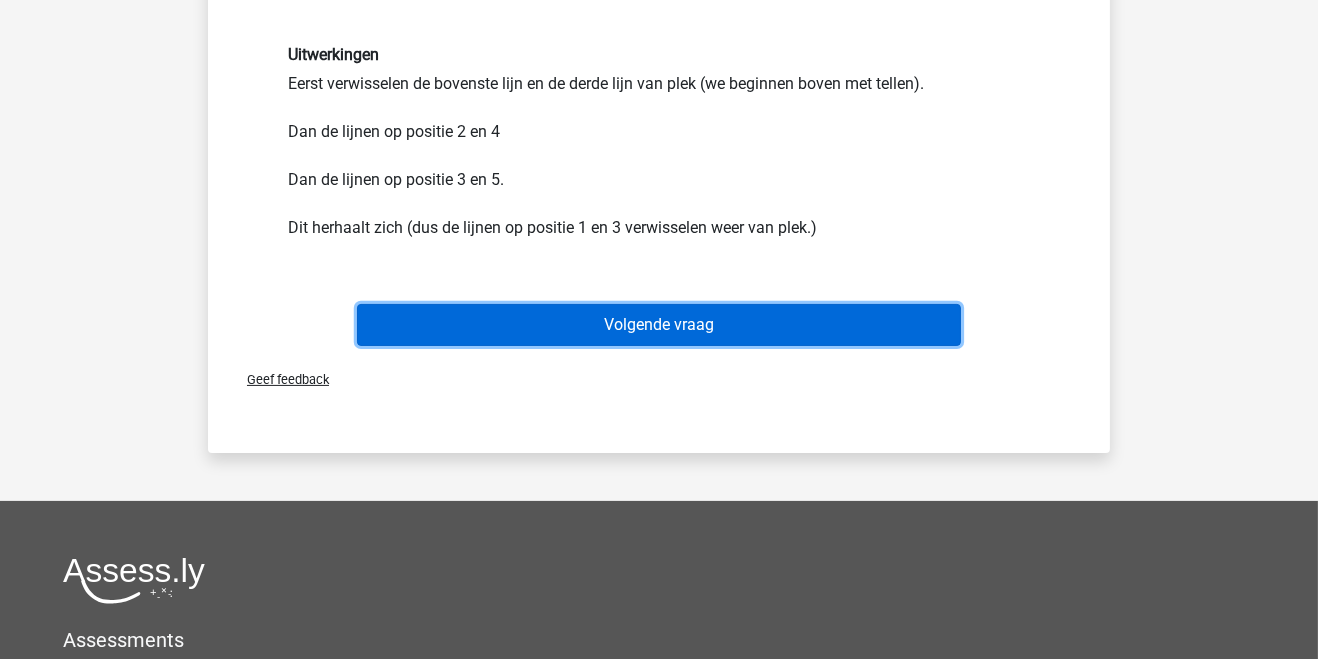 click on "Volgende vraag" at bounding box center [659, 325] 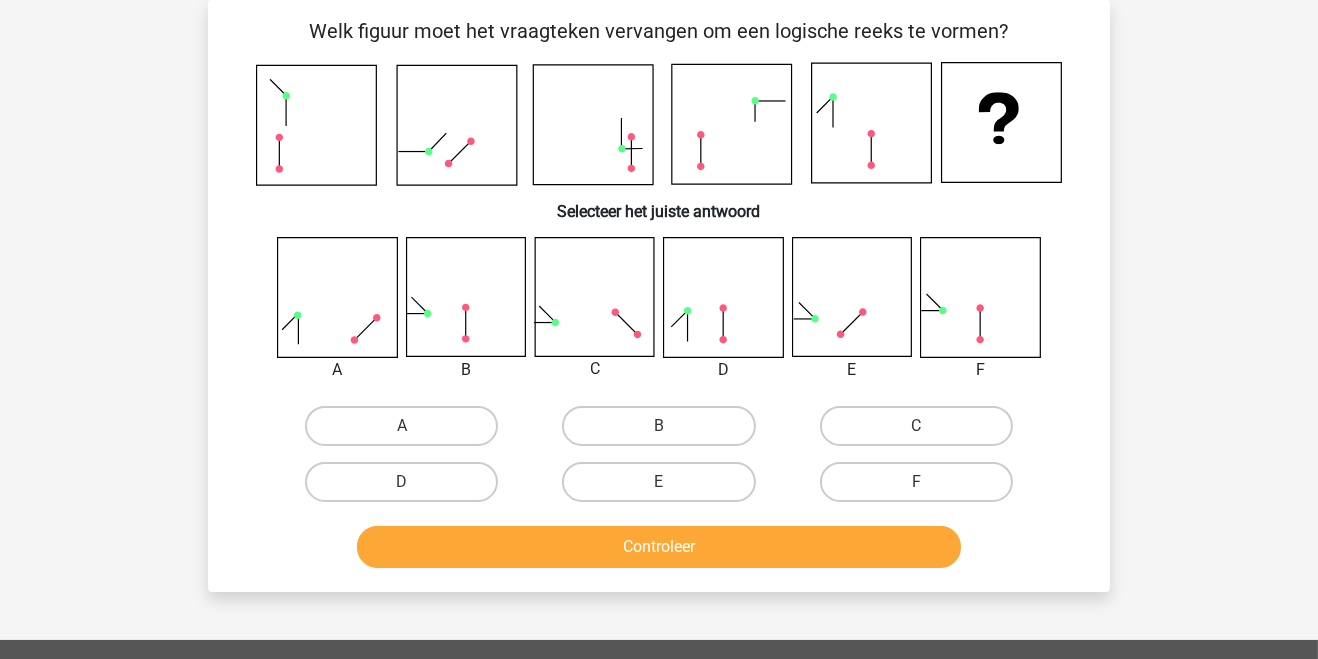 scroll, scrollTop: 138, scrollLeft: 0, axis: vertical 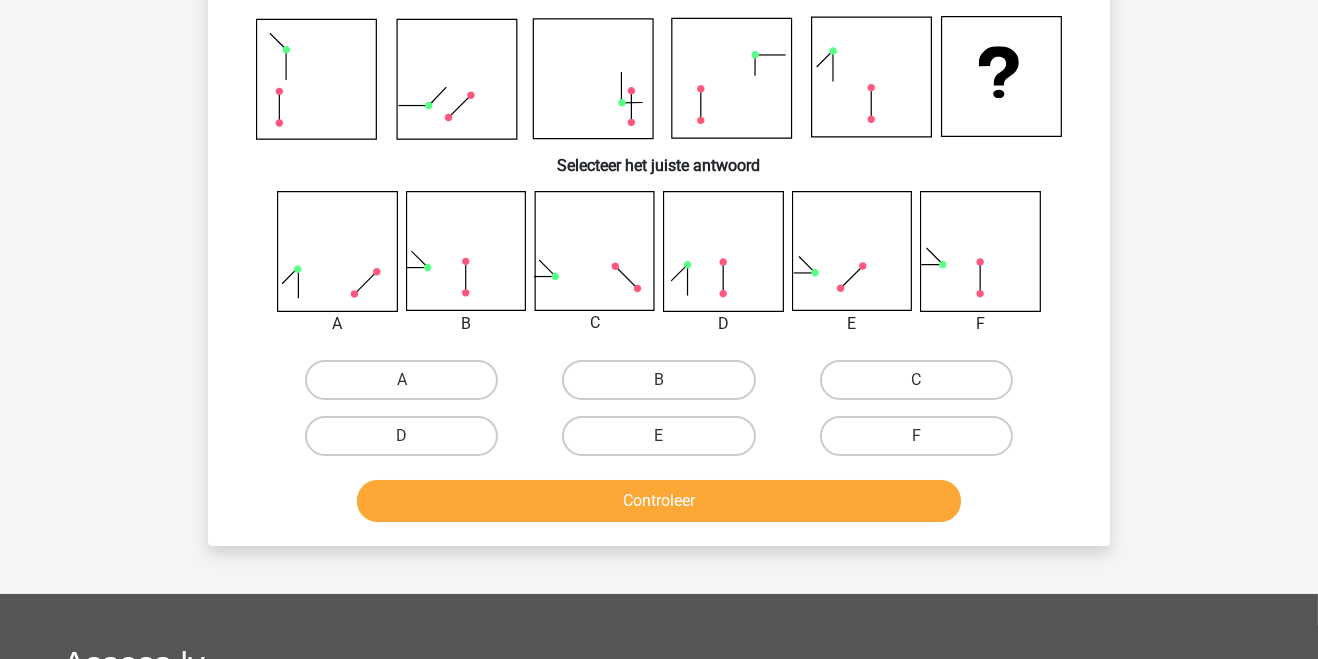 click on "A" at bounding box center [408, 386] 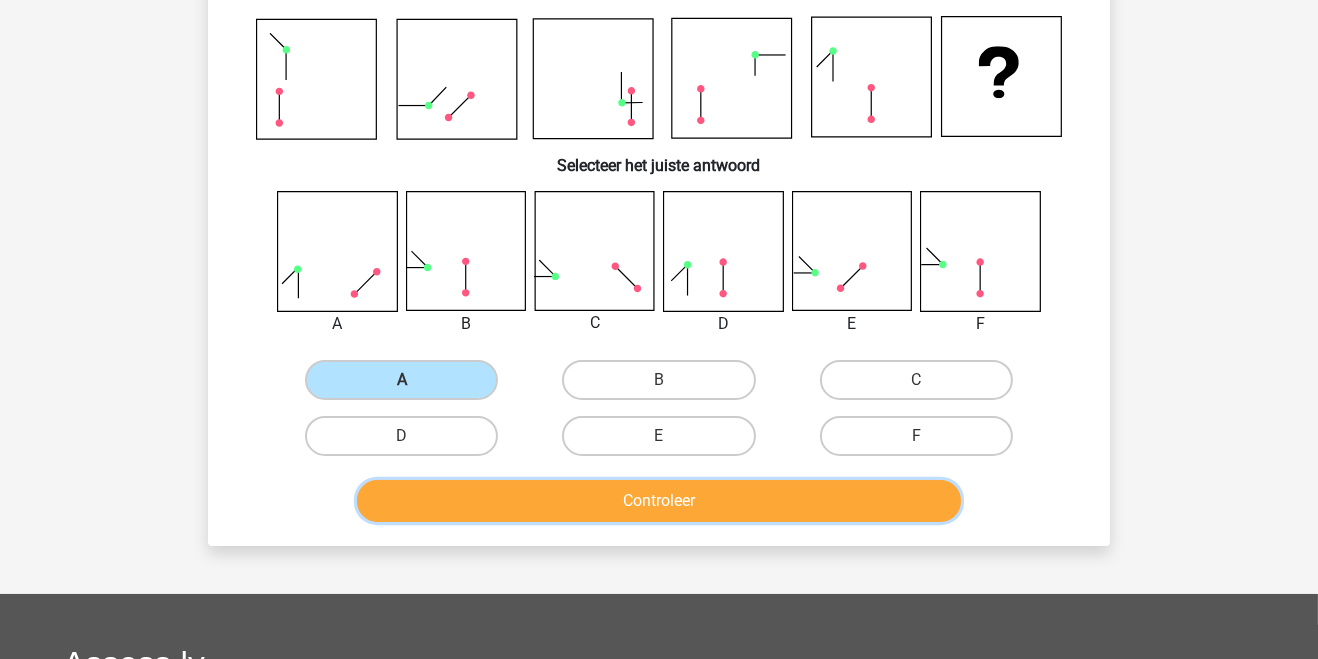 click on "Controleer" at bounding box center (659, 501) 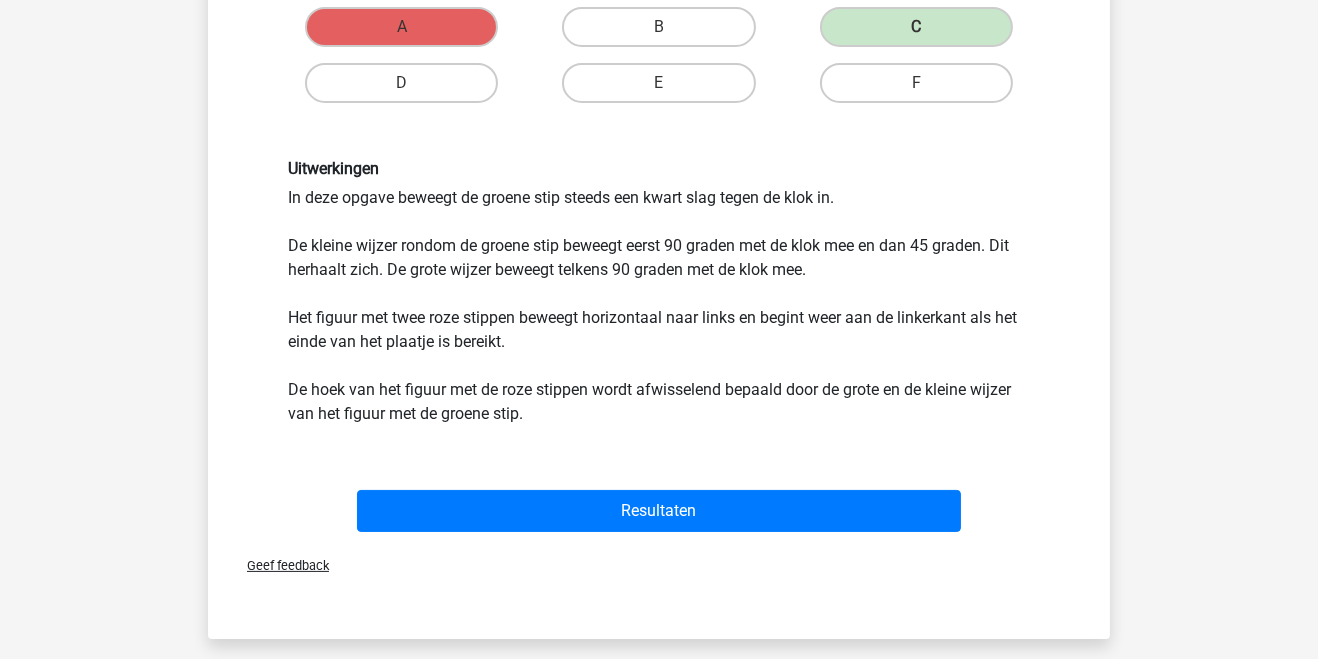 scroll, scrollTop: 490, scrollLeft: 0, axis: vertical 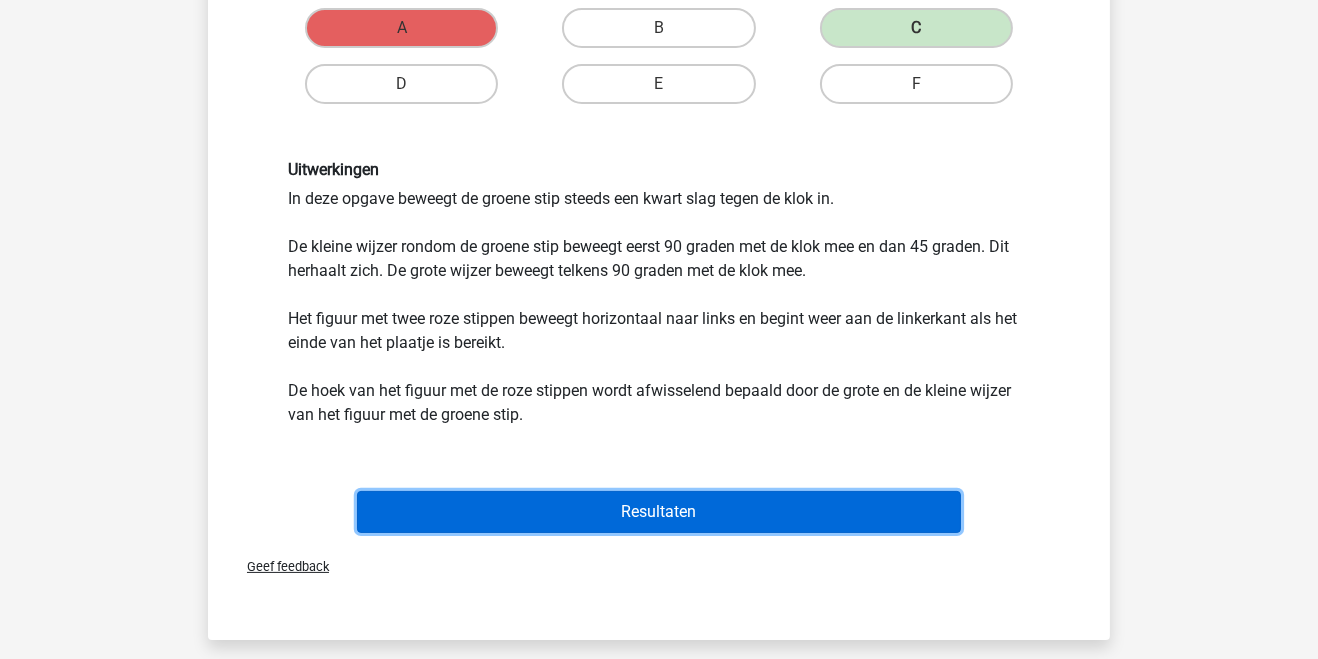 click on "Resultaten" at bounding box center (659, 512) 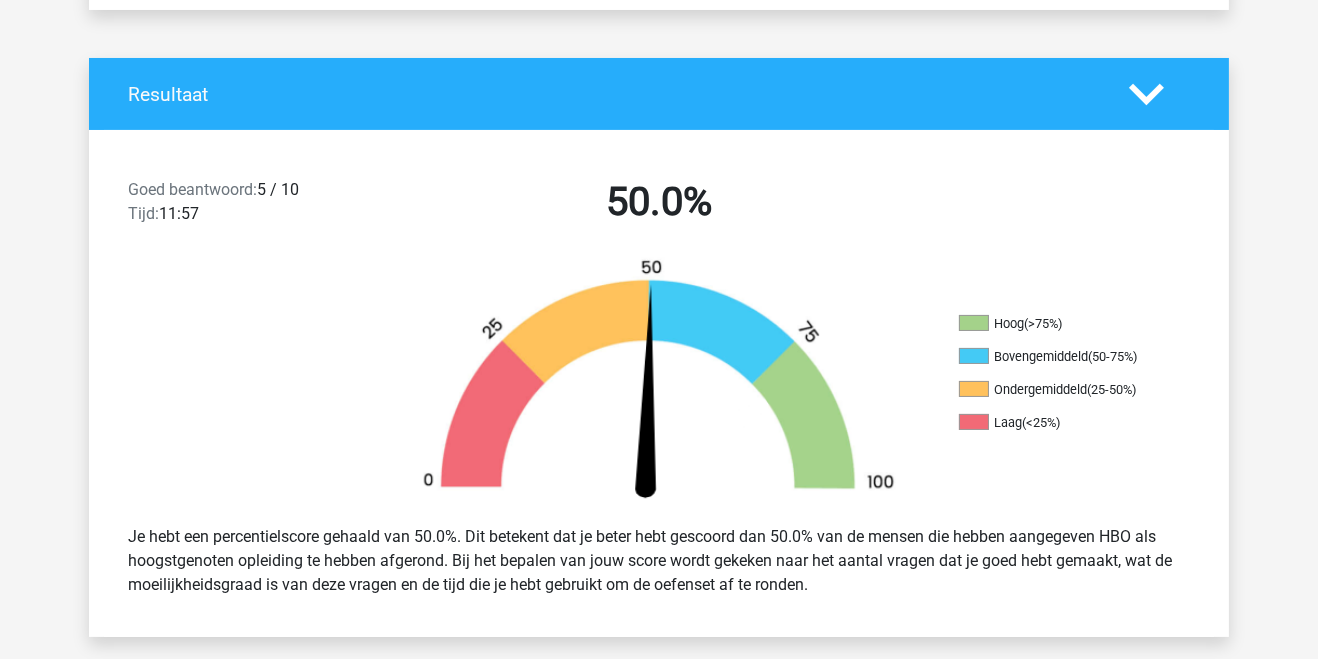 scroll, scrollTop: 378, scrollLeft: 0, axis: vertical 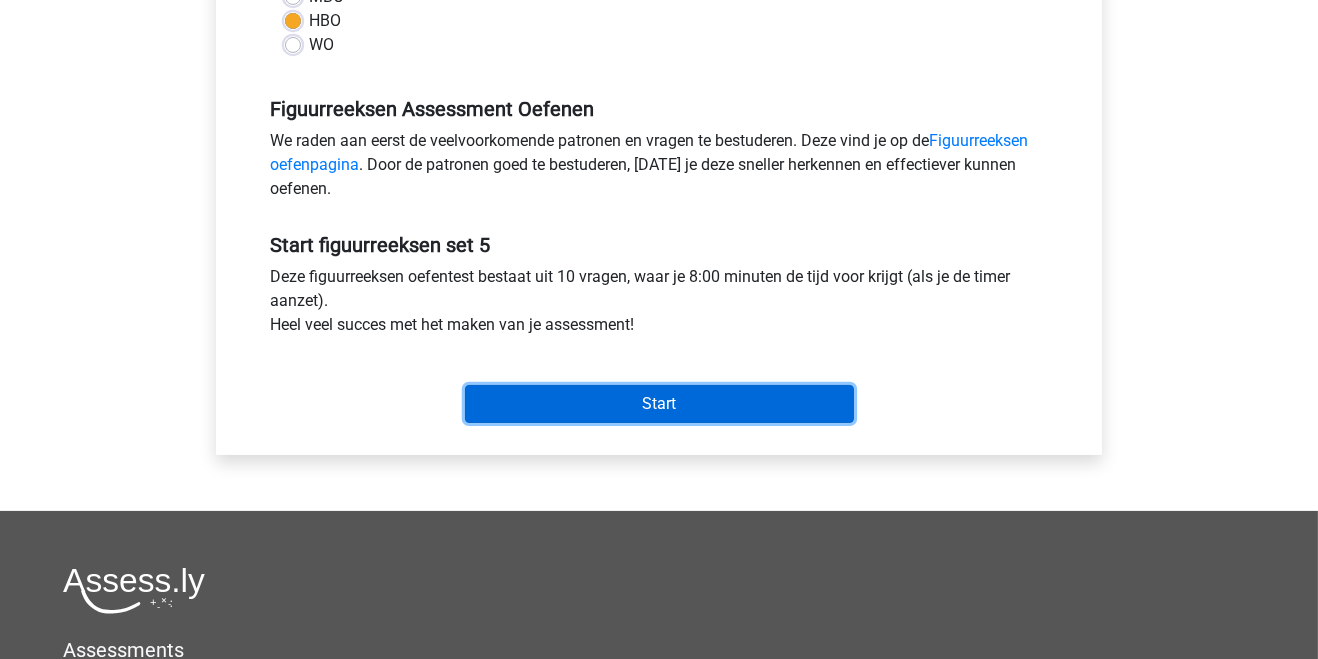 click on "Start" at bounding box center [659, 404] 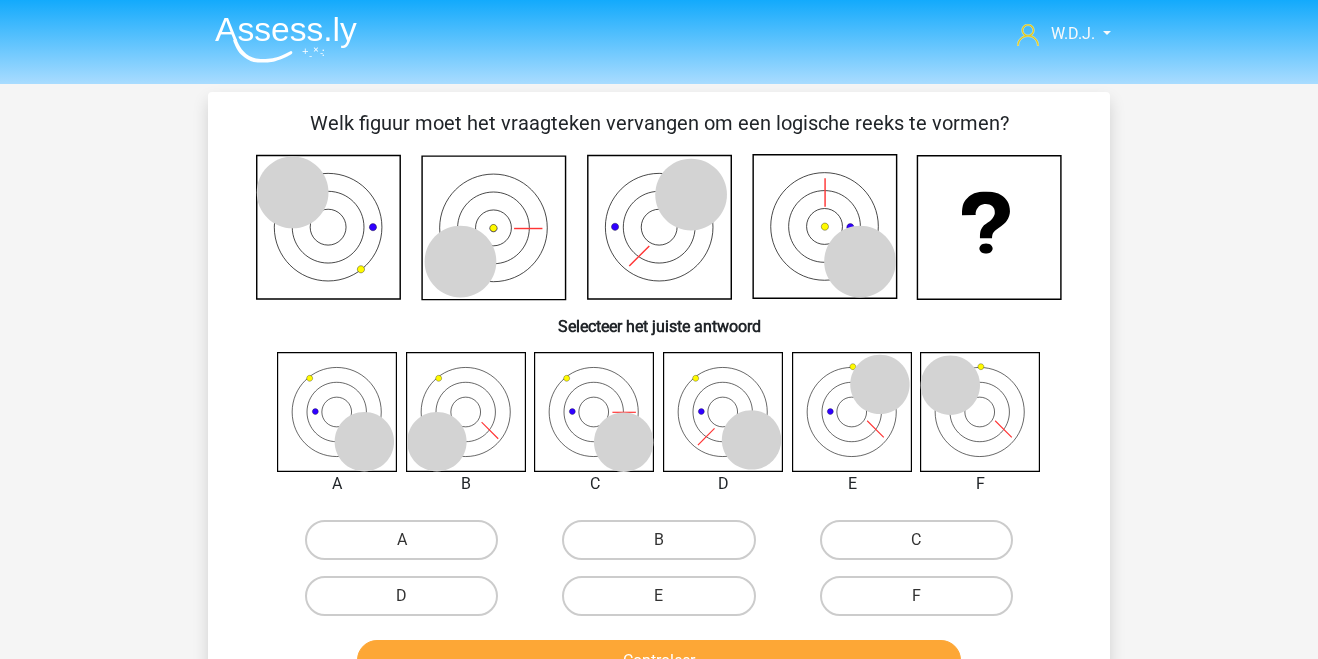 scroll, scrollTop: 0, scrollLeft: 0, axis: both 